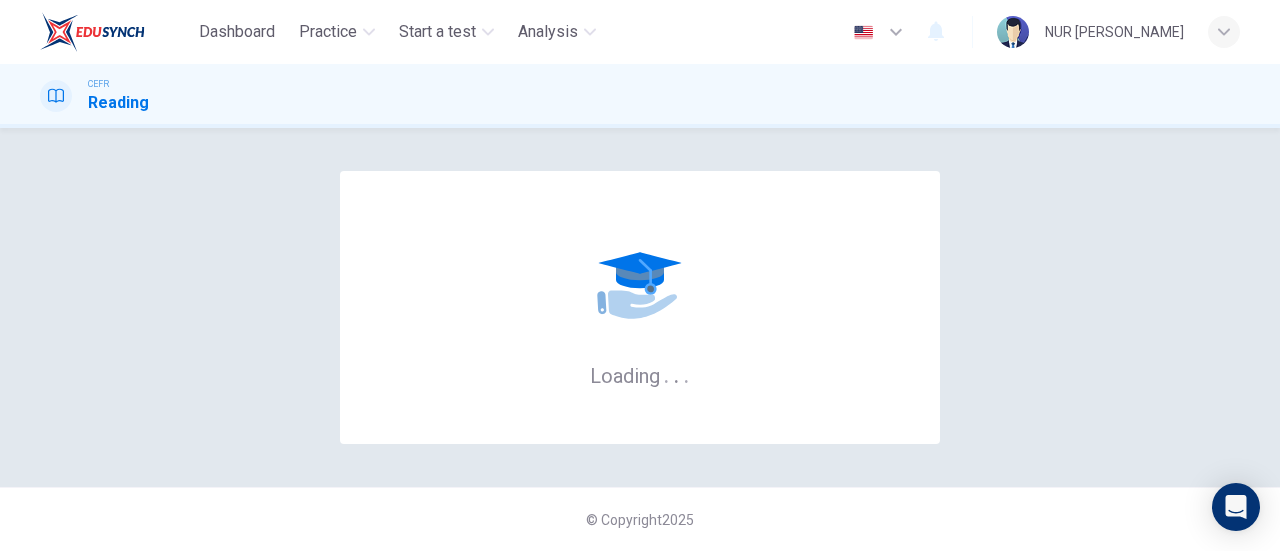 scroll, scrollTop: 0, scrollLeft: 0, axis: both 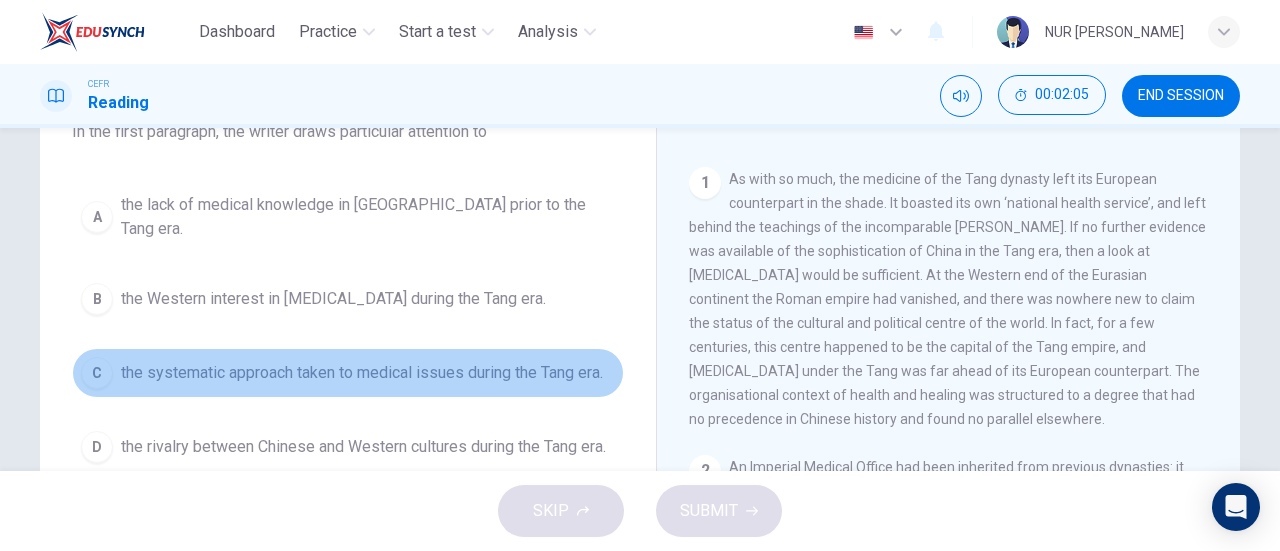 click on "the systematic approach taken to medical issues during the Tang era." at bounding box center (362, 373) 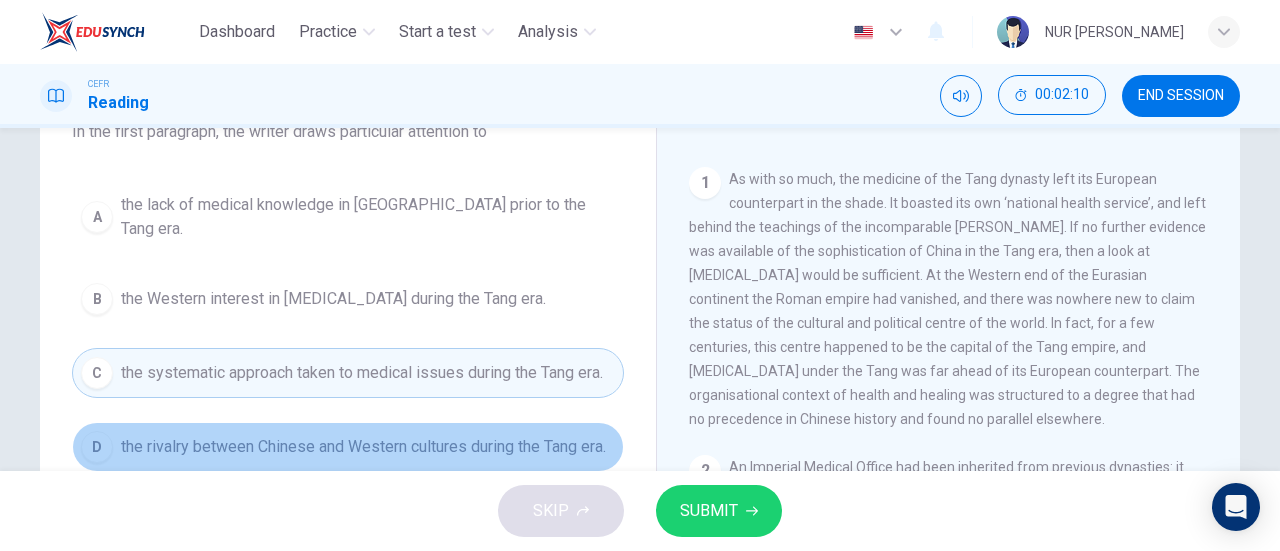 click on "the rivalry between Chinese and Western cultures during the Tang era." at bounding box center (363, 447) 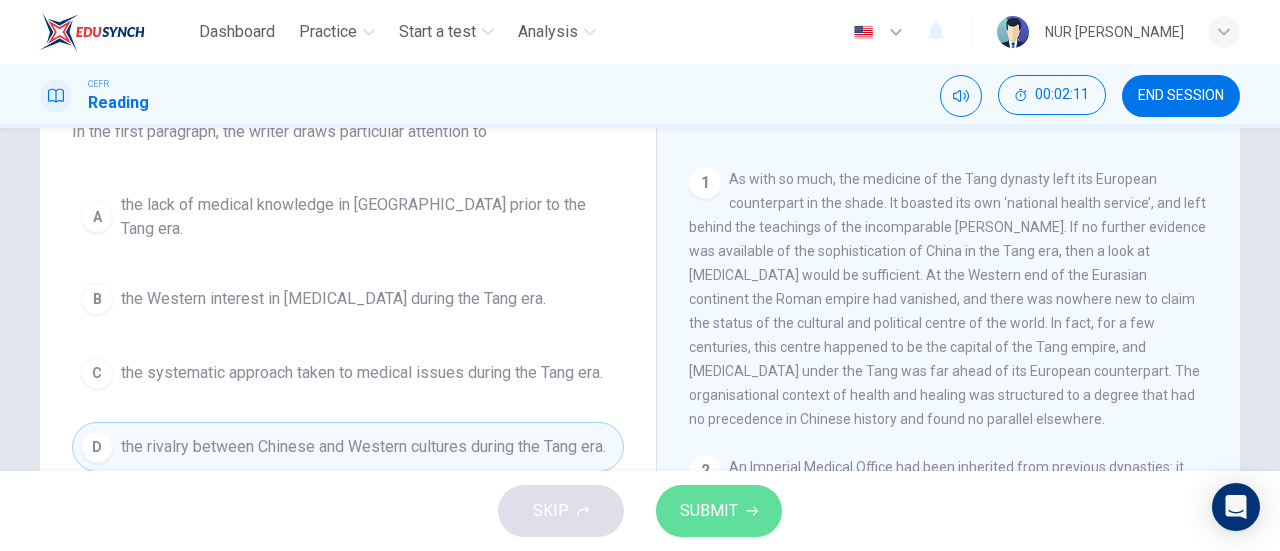 click on "SUBMIT" at bounding box center (709, 511) 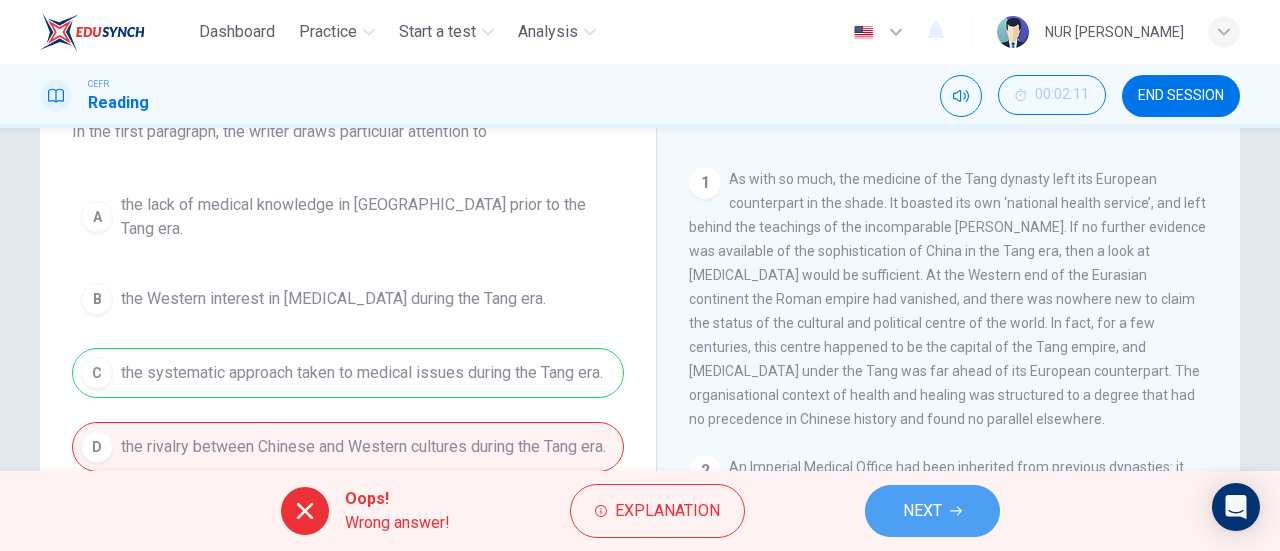 click on "NEXT" at bounding box center (932, 511) 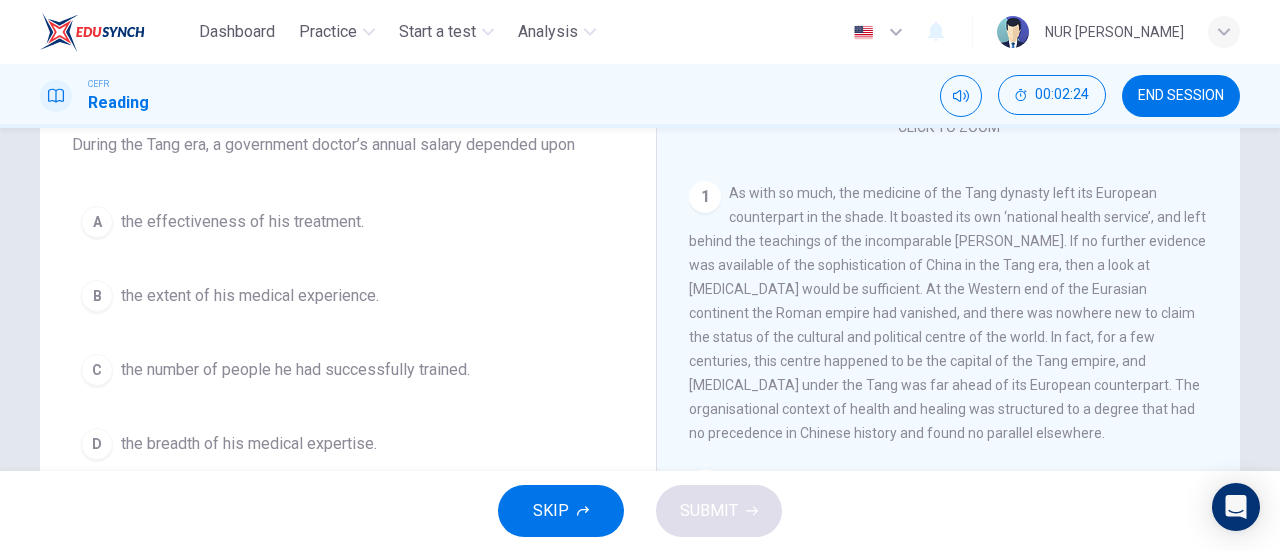 scroll, scrollTop: 178, scrollLeft: 0, axis: vertical 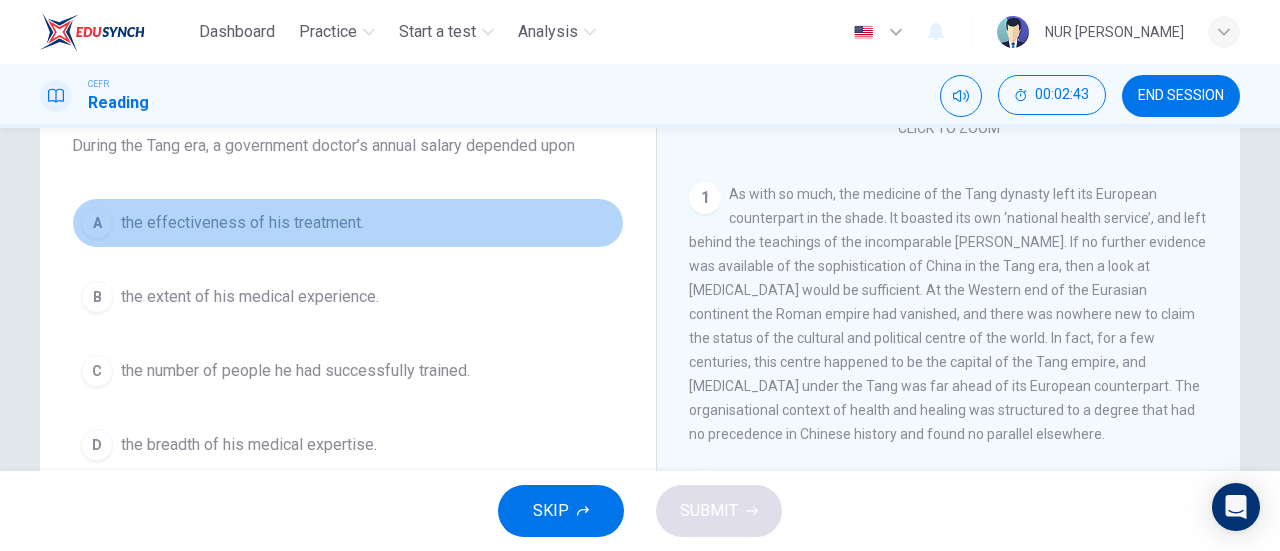 click on "A the effectiveness of his treatment." at bounding box center (348, 223) 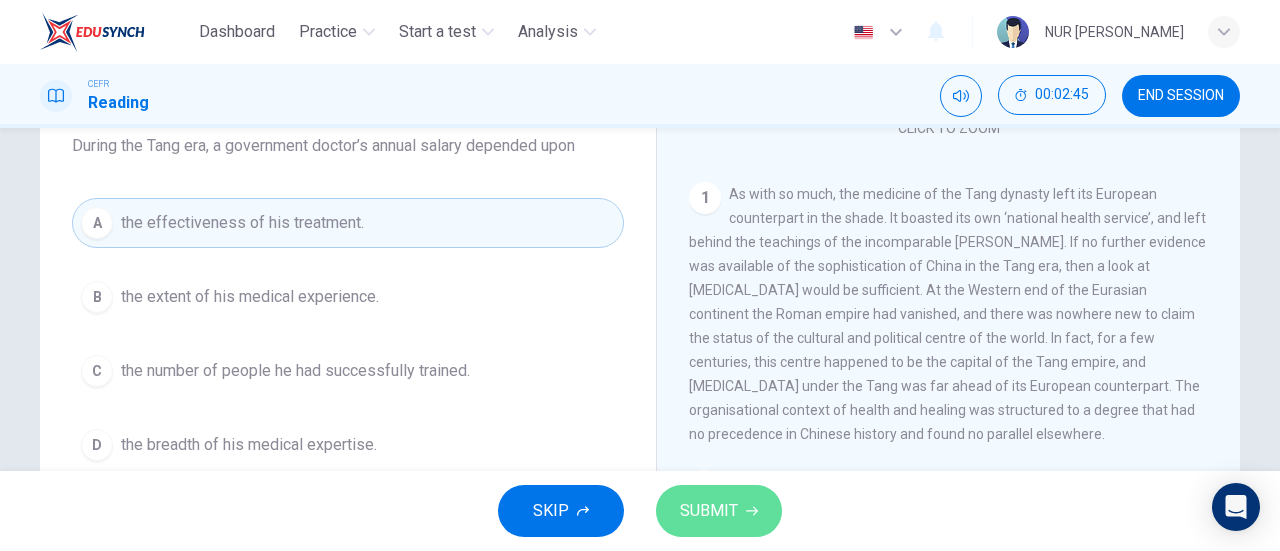 click 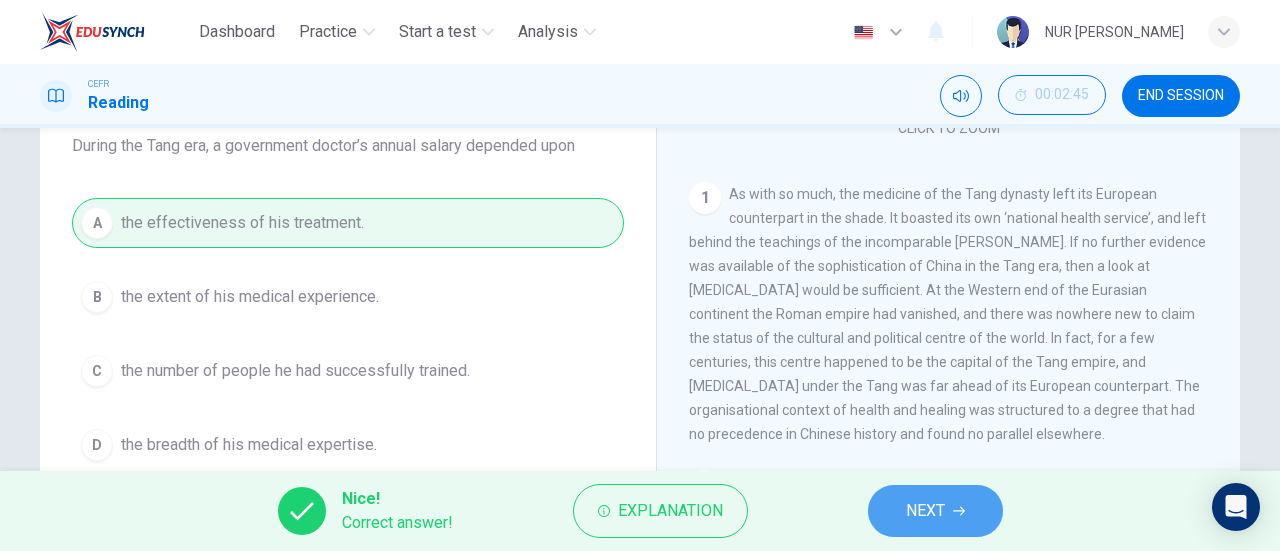 click on "NEXT" at bounding box center [935, 511] 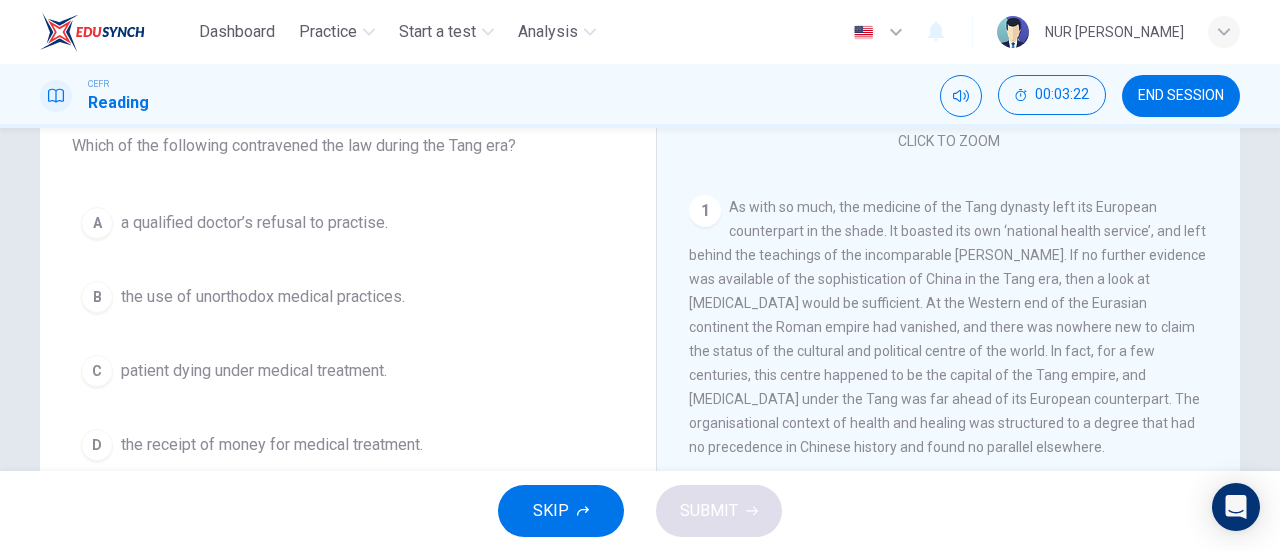 scroll, scrollTop: 302, scrollLeft: 0, axis: vertical 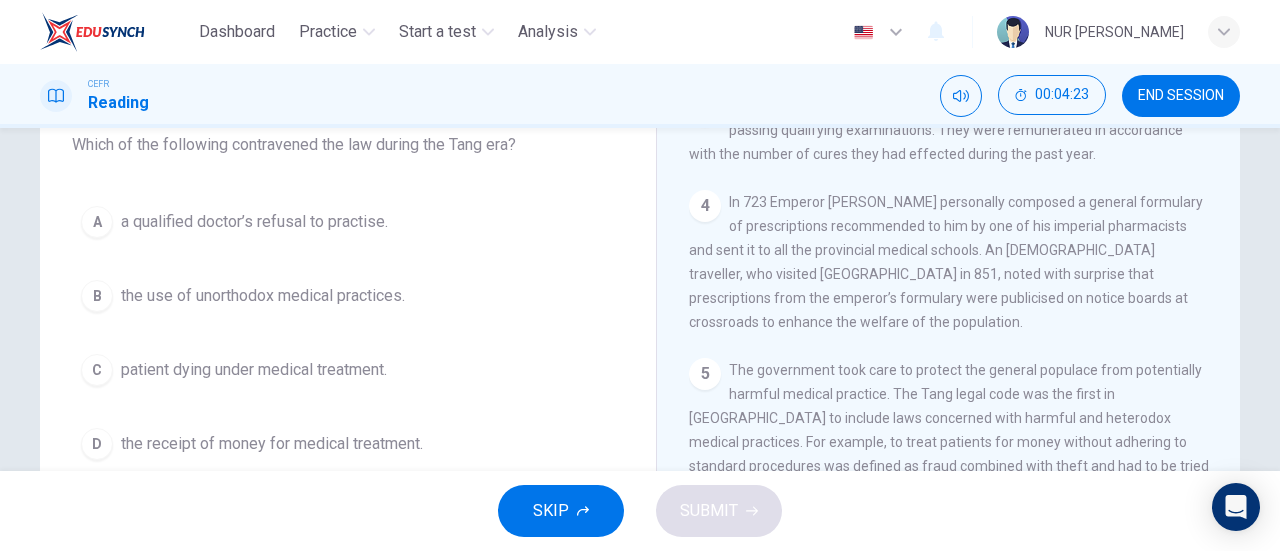 click on "B the use of unorthodox medical practices." at bounding box center [348, 296] 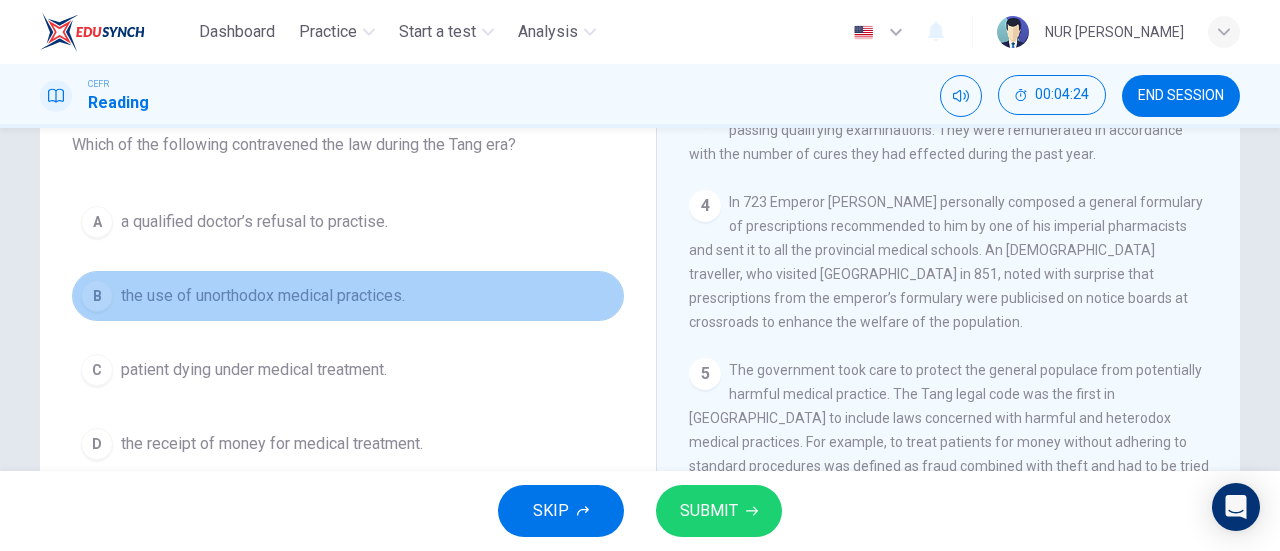 click on "B the use of unorthodox medical practices." at bounding box center [348, 296] 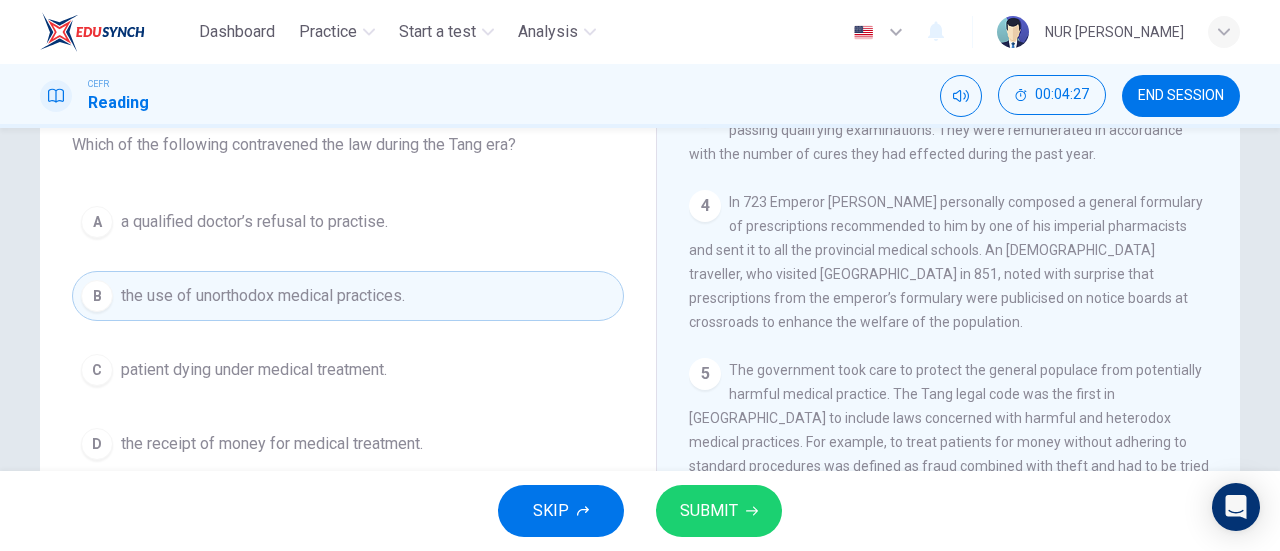 drag, startPoint x: 517, startPoint y: 223, endPoint x: 686, endPoint y: 513, distance: 335.65012 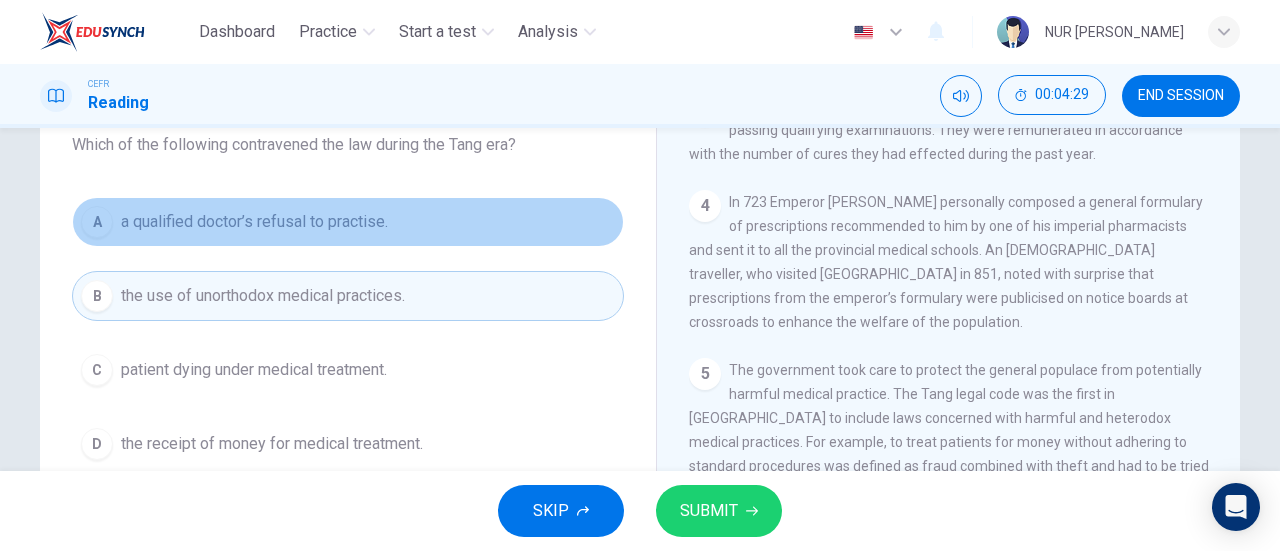click on "A a qualified doctor’s refusal to practise." at bounding box center (348, 222) 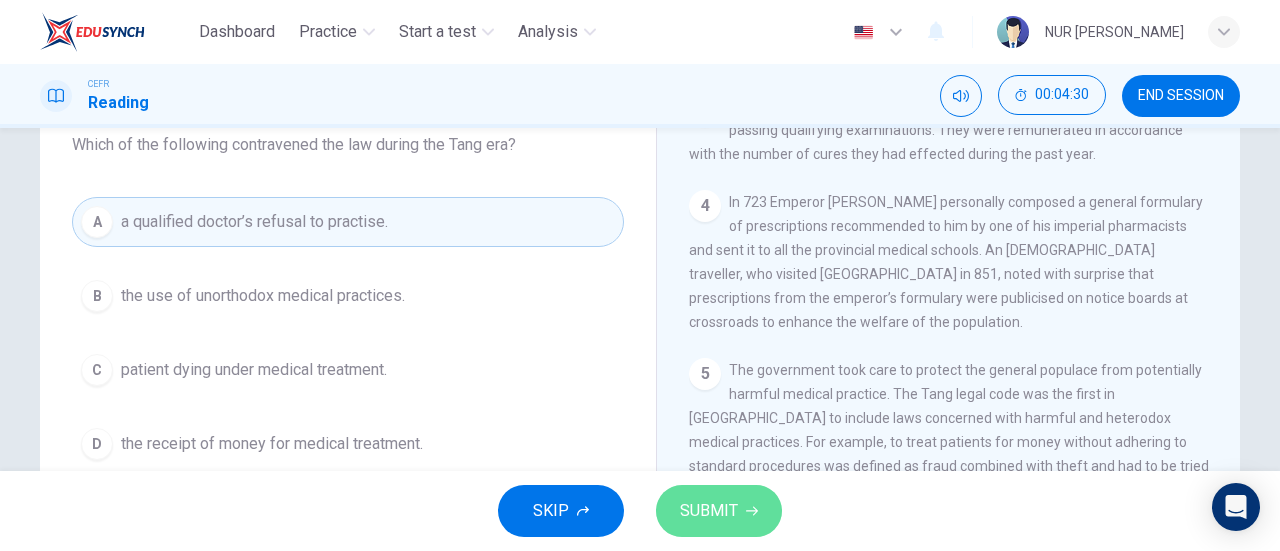 click on "SUBMIT" at bounding box center (719, 511) 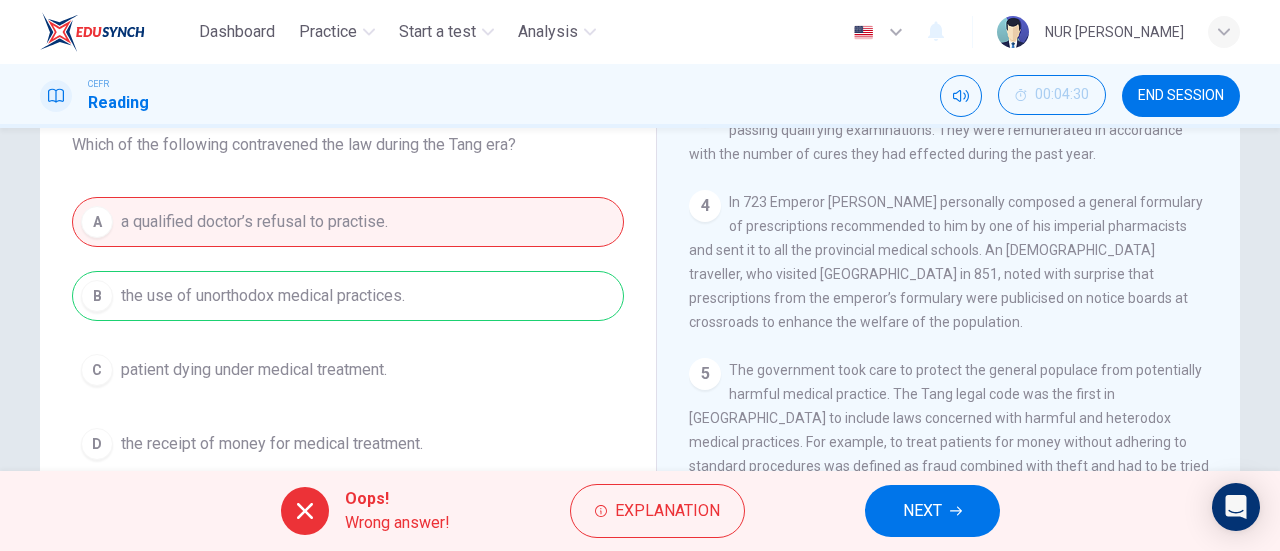 click on "Oops! Wrong answer! Explanation NEXT" at bounding box center (640, 511) 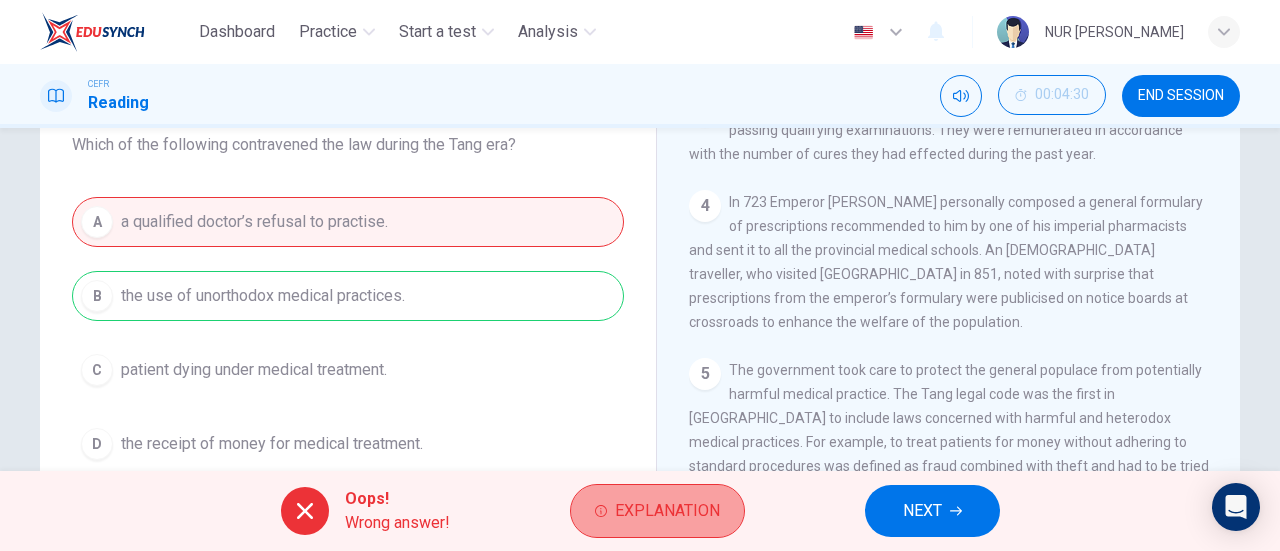 click on "Explanation" at bounding box center [657, 511] 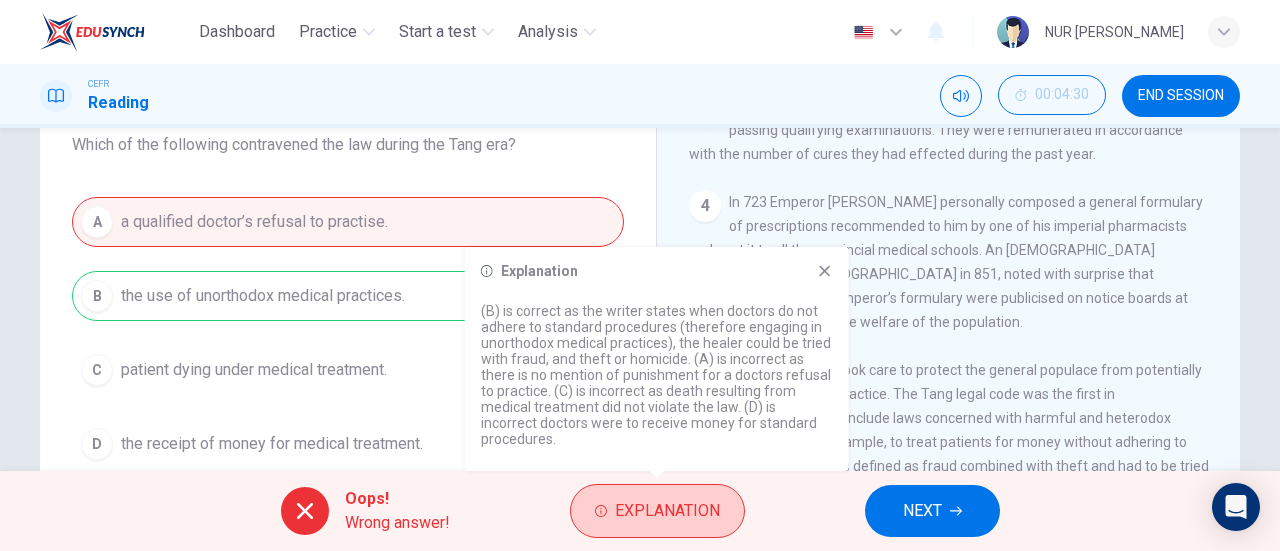 type 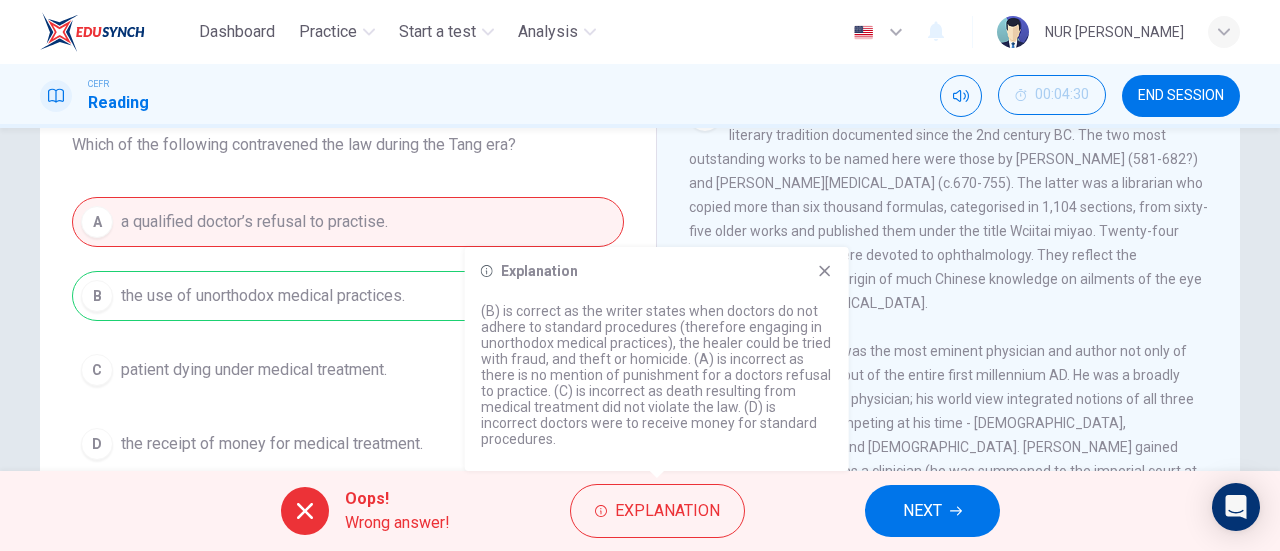 scroll, scrollTop: 1628, scrollLeft: 0, axis: vertical 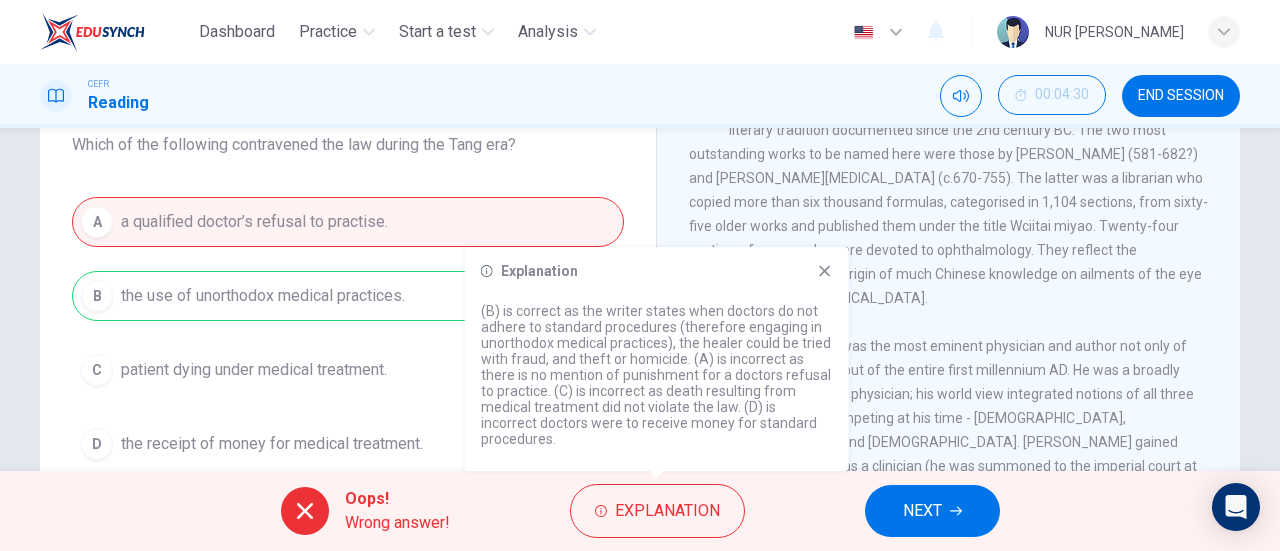 click 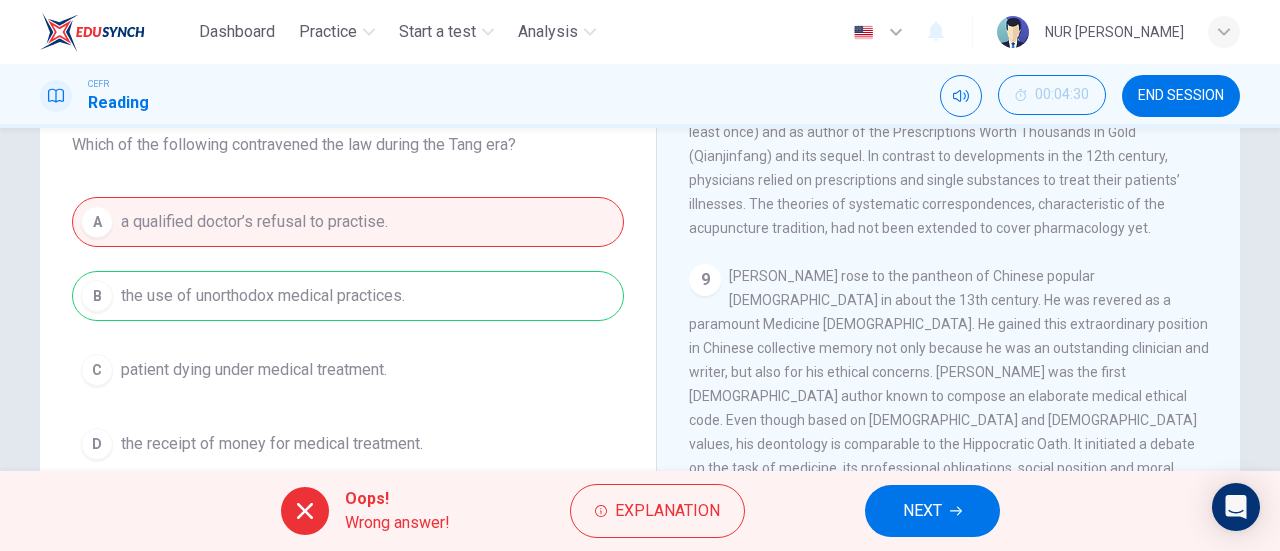 scroll, scrollTop: 2027, scrollLeft: 0, axis: vertical 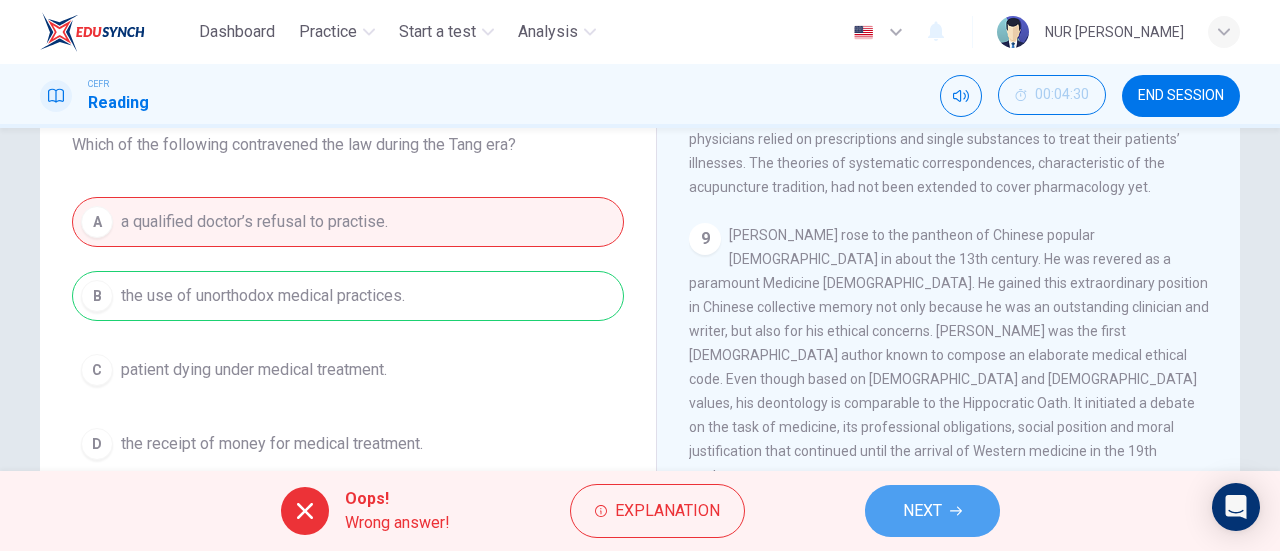 click on "NEXT" at bounding box center [932, 511] 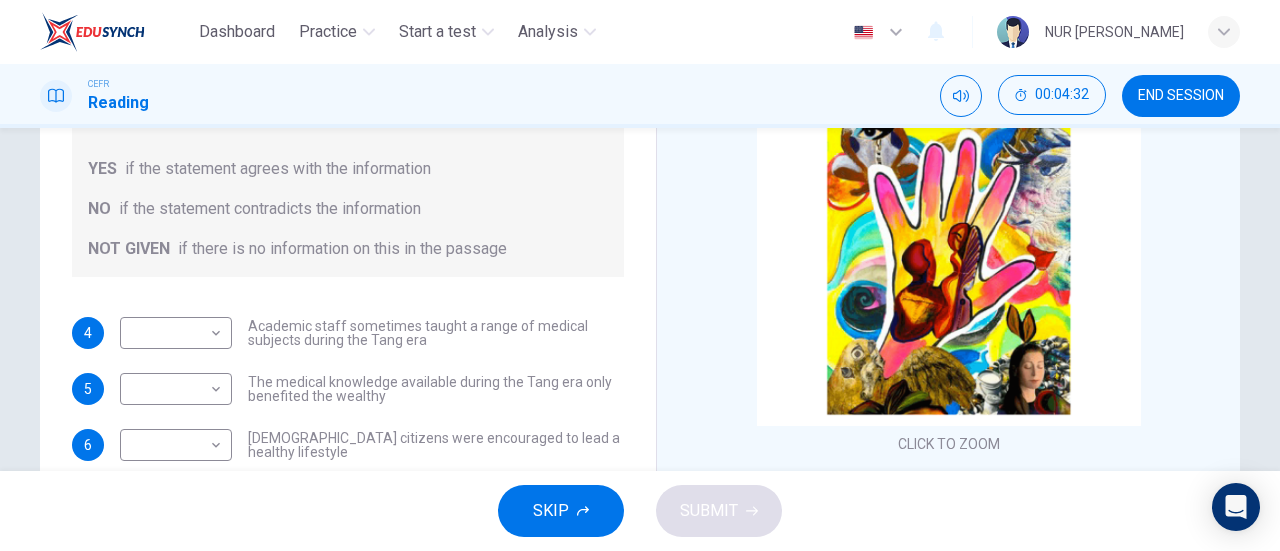 scroll, scrollTop: 88, scrollLeft: 0, axis: vertical 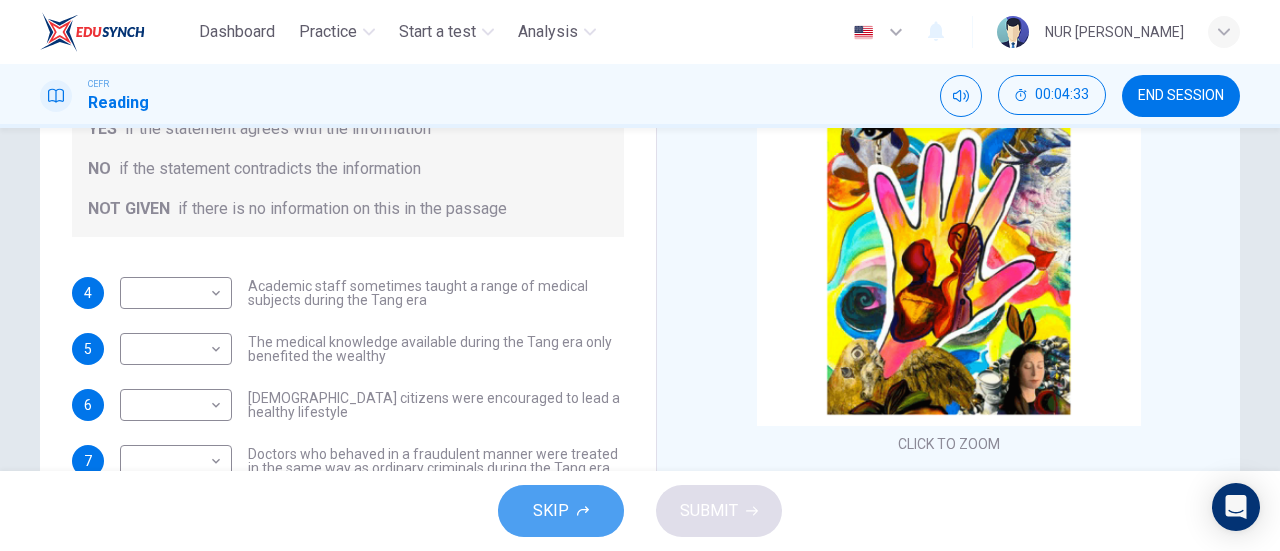 click on "SKIP" at bounding box center [551, 511] 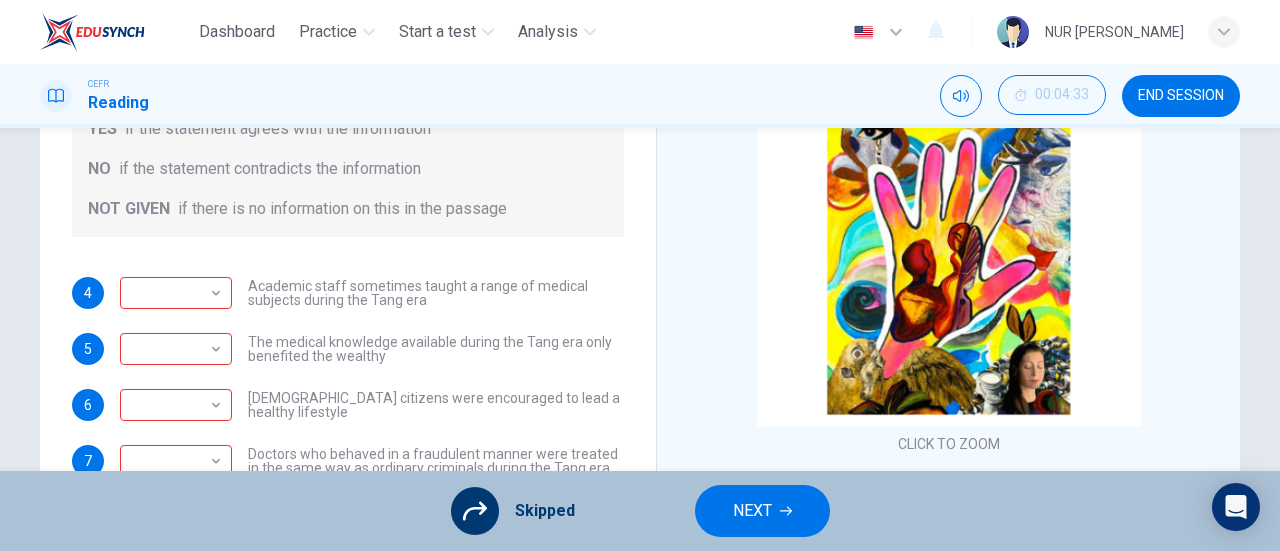 click on "NEXT" at bounding box center (762, 511) 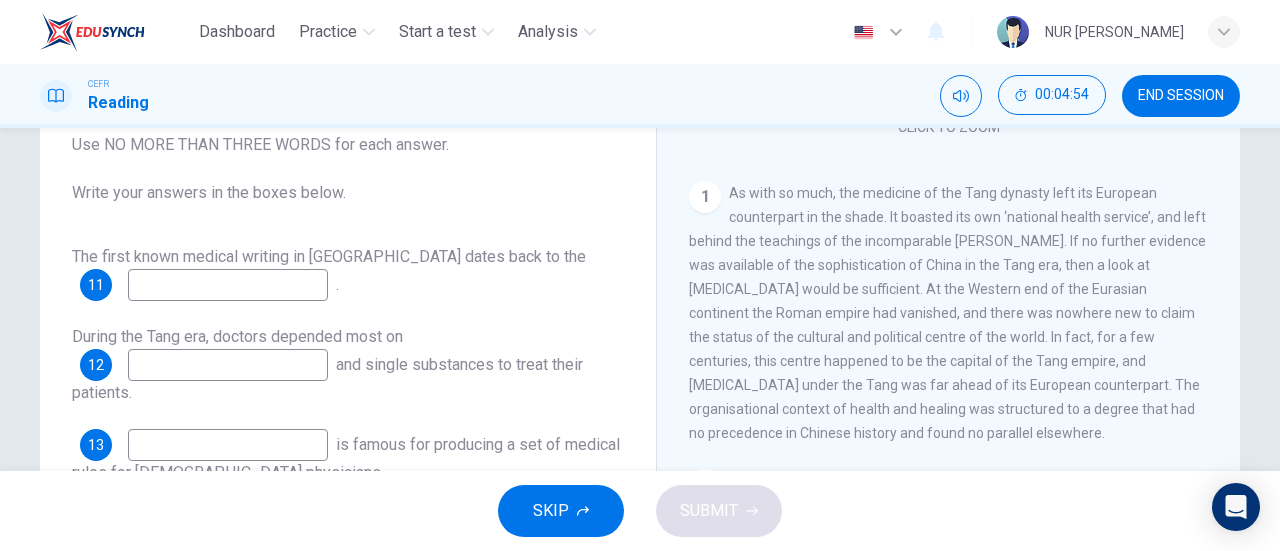 scroll, scrollTop: 319, scrollLeft: 0, axis: vertical 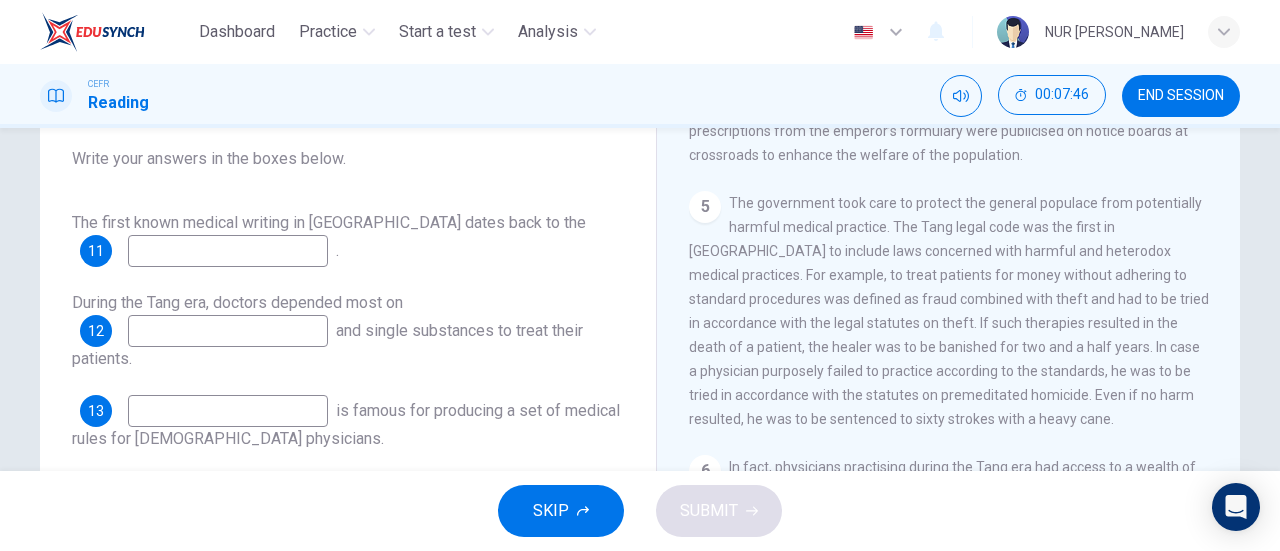 click on "SKIP SUBMIT" at bounding box center [640, 511] 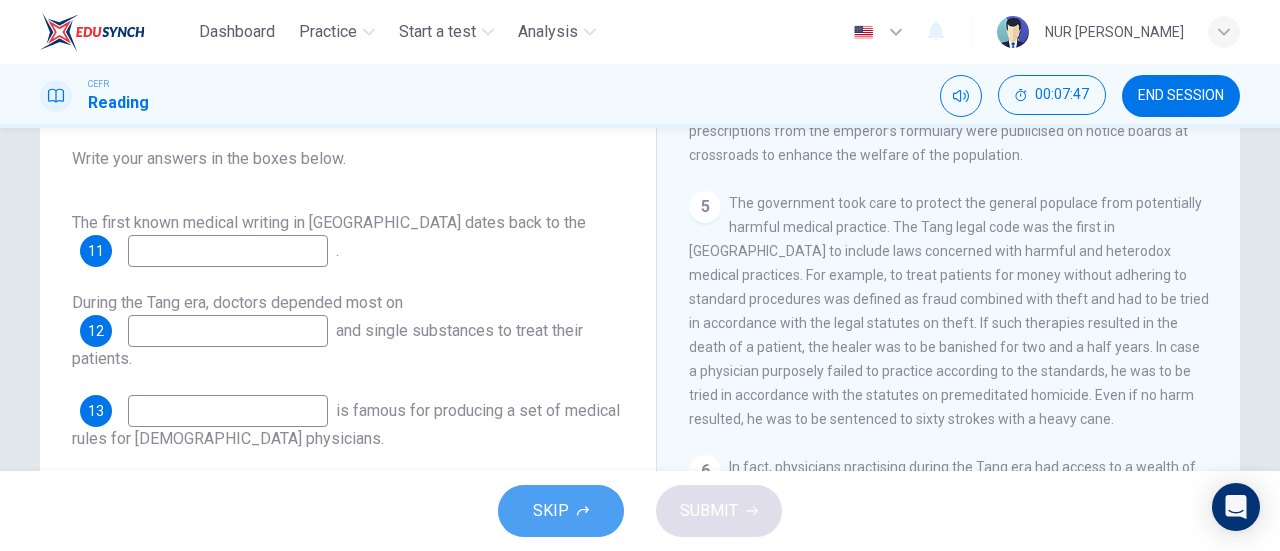 click on "SKIP" at bounding box center [561, 511] 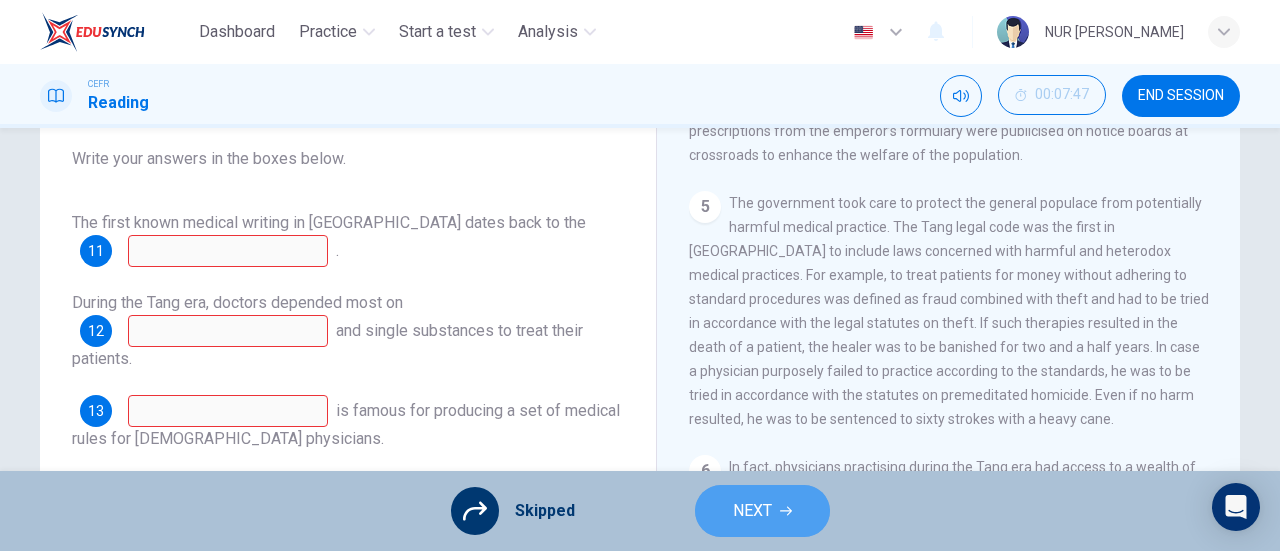click on "NEXT" at bounding box center (752, 511) 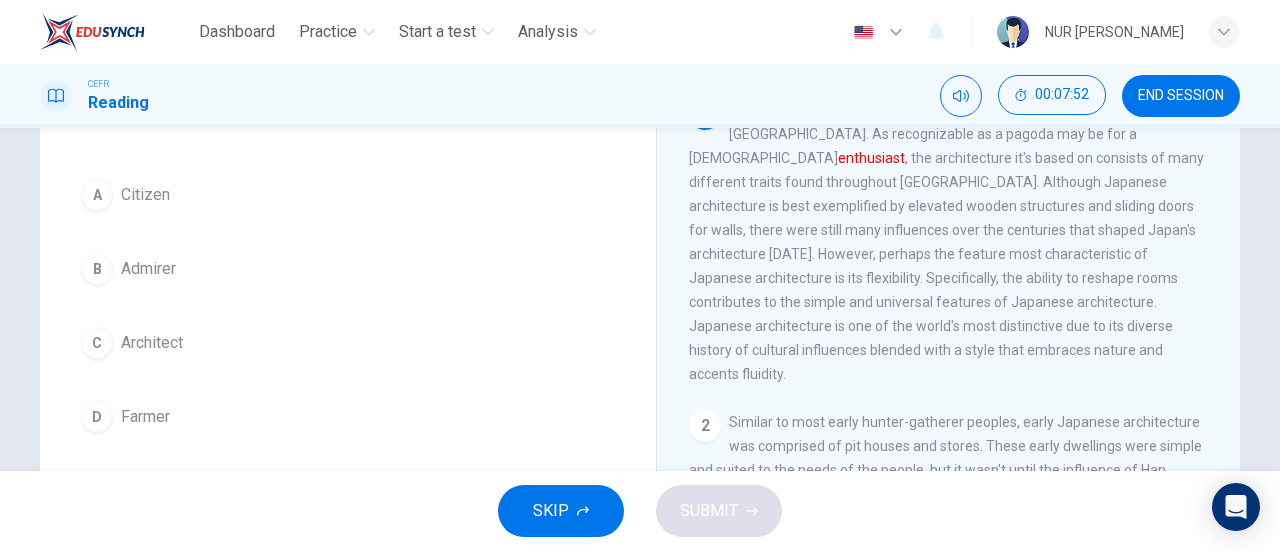 scroll, scrollTop: 164, scrollLeft: 0, axis: vertical 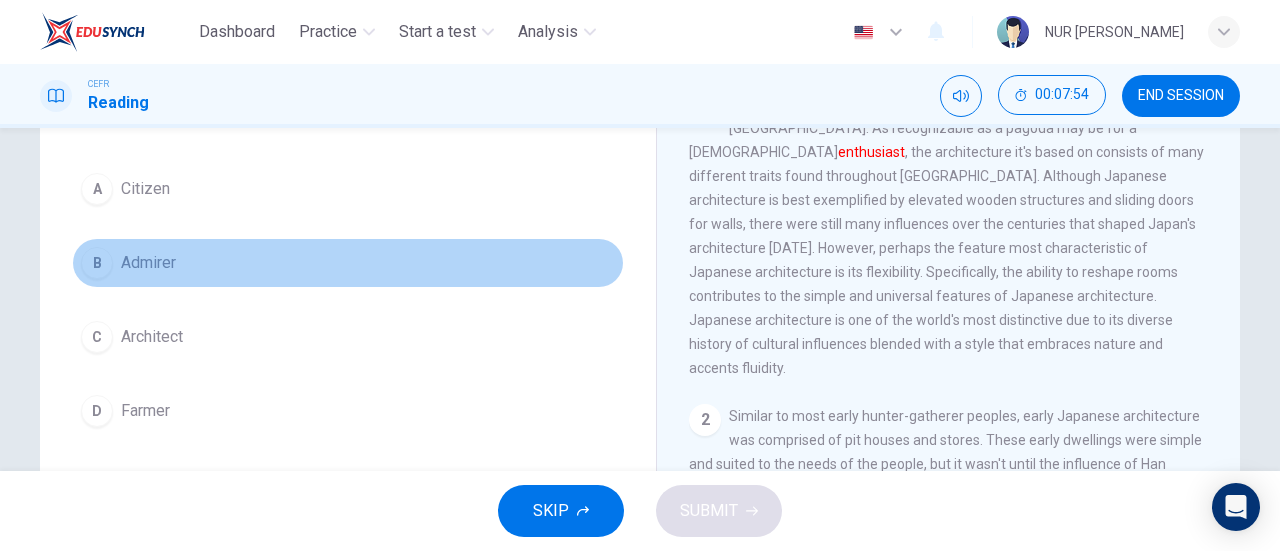 click on "B Admirer" at bounding box center (348, 263) 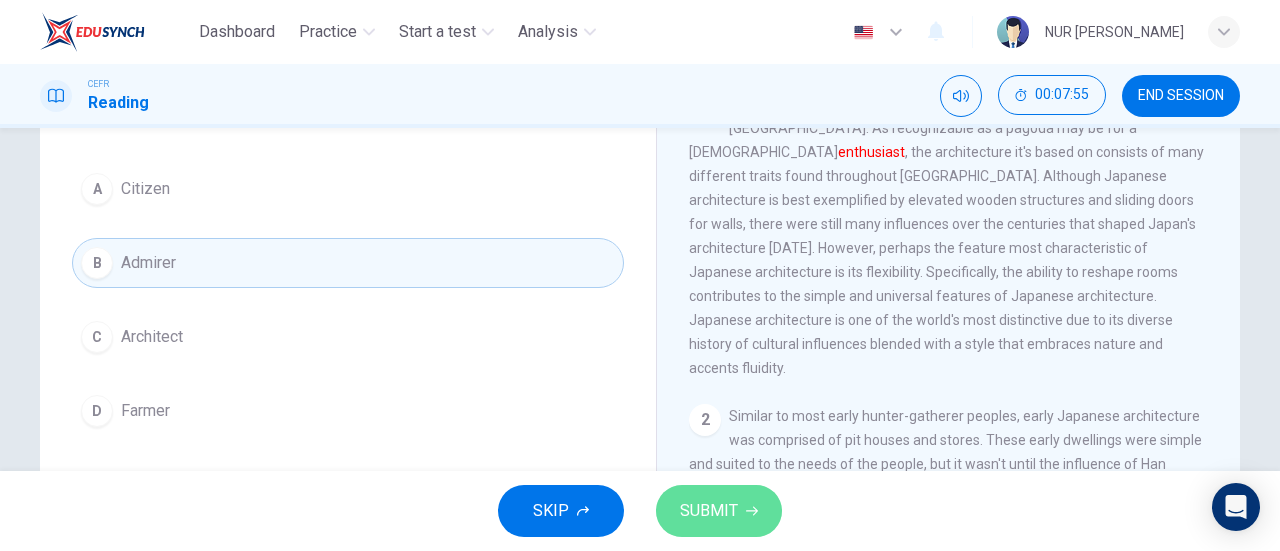 click on "SUBMIT" at bounding box center (719, 511) 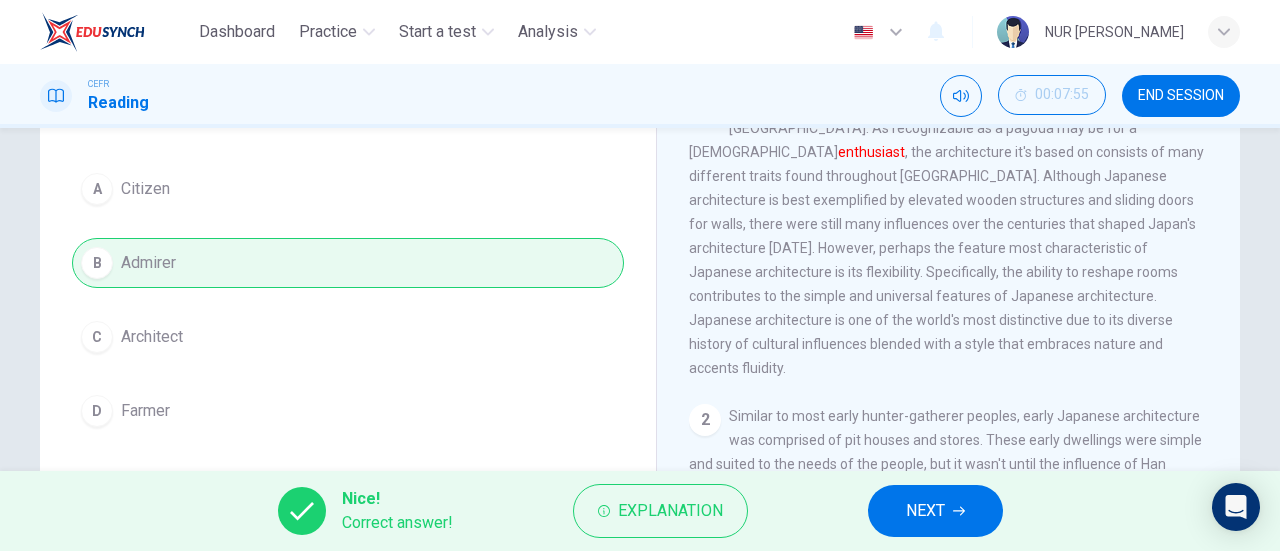 click on "Nice! Correct answer! Explanation NEXT" at bounding box center [640, 511] 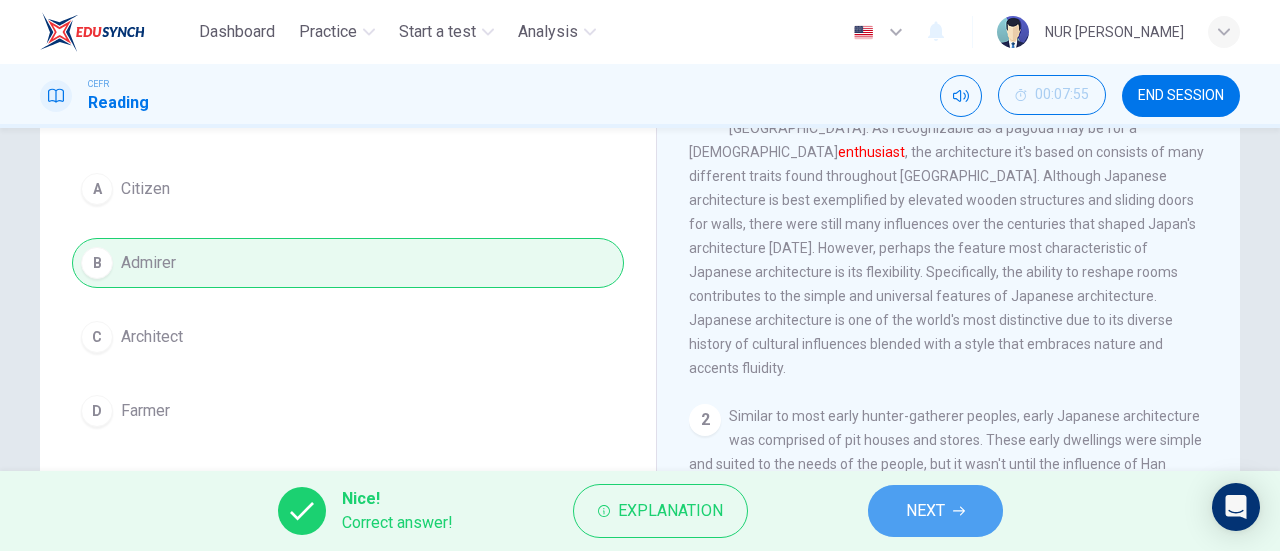 click on "NEXT" at bounding box center [935, 511] 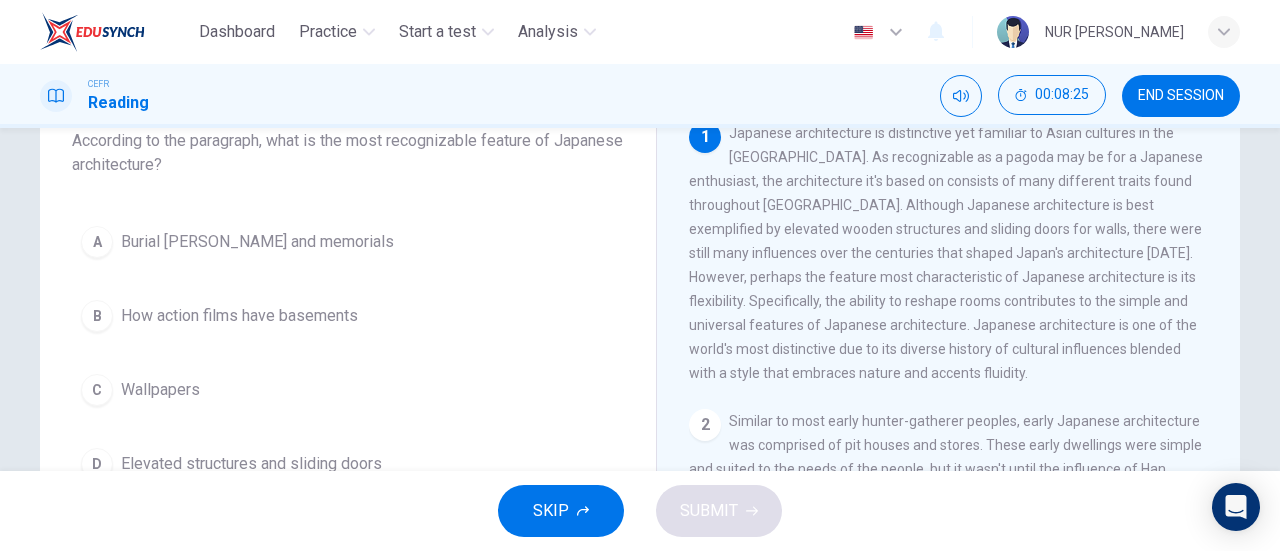 scroll, scrollTop: 137, scrollLeft: 0, axis: vertical 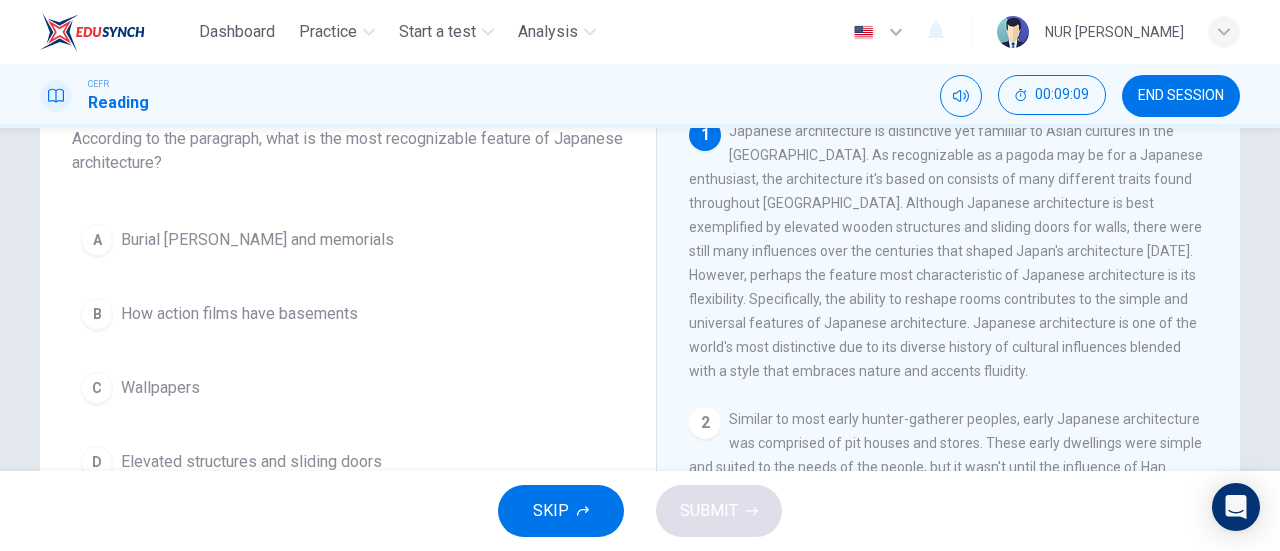 click on "A Burial [PERSON_NAME] and memorials B How action films have basements C Wallpapers D Elevated structures and sliding doors" at bounding box center (348, 351) 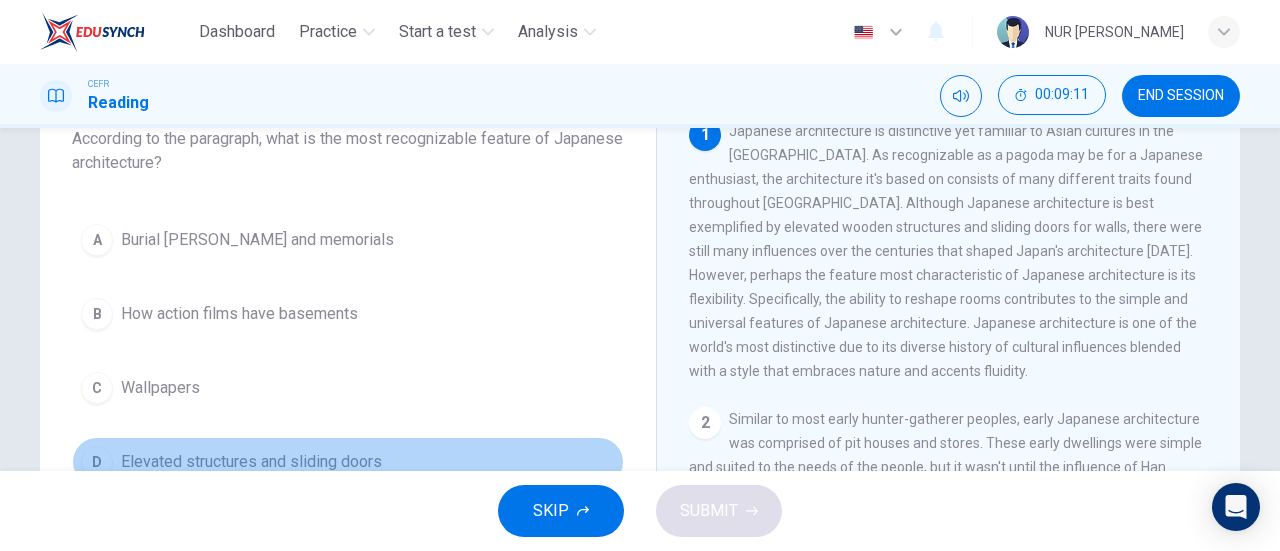 click on "D Elevated structures and sliding doors" at bounding box center [348, 462] 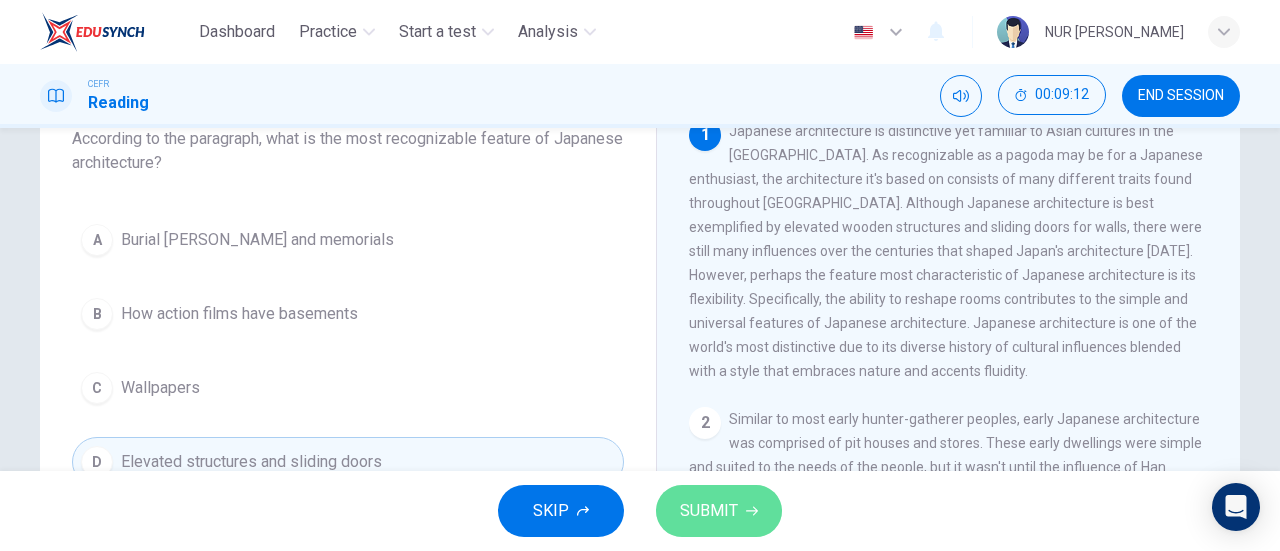 click on "SUBMIT" at bounding box center [709, 511] 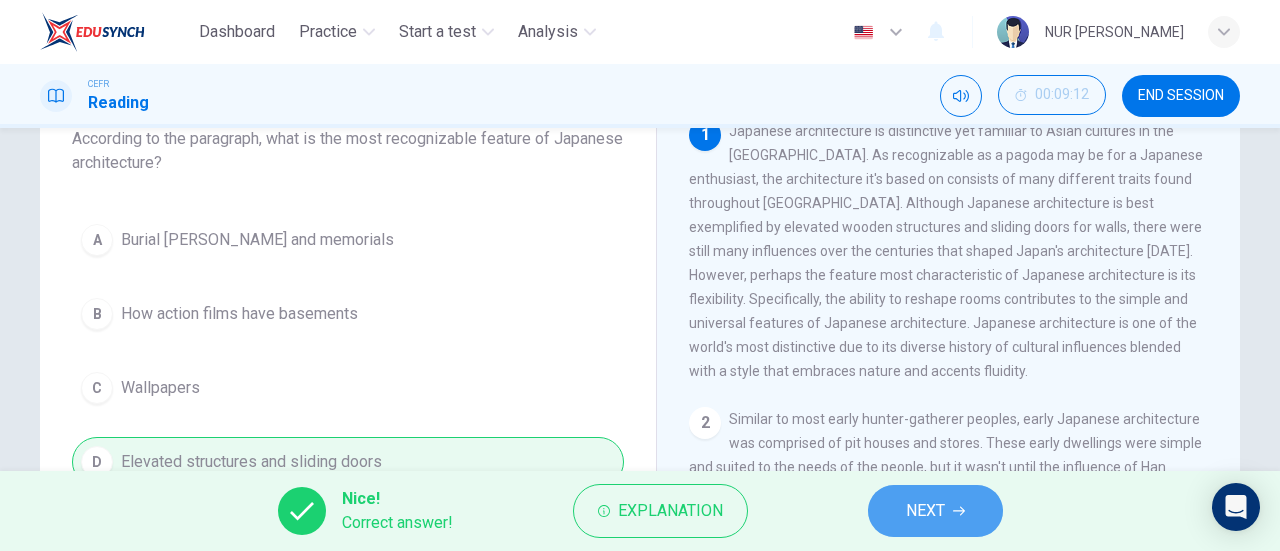 click on "NEXT" at bounding box center [935, 511] 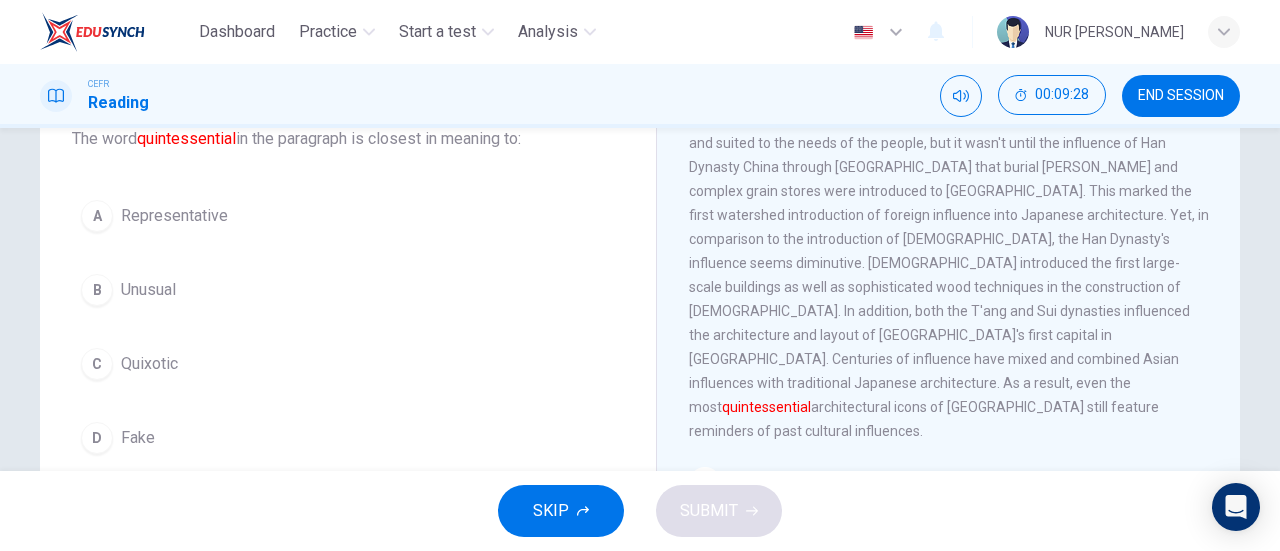 scroll, scrollTop: 325, scrollLeft: 0, axis: vertical 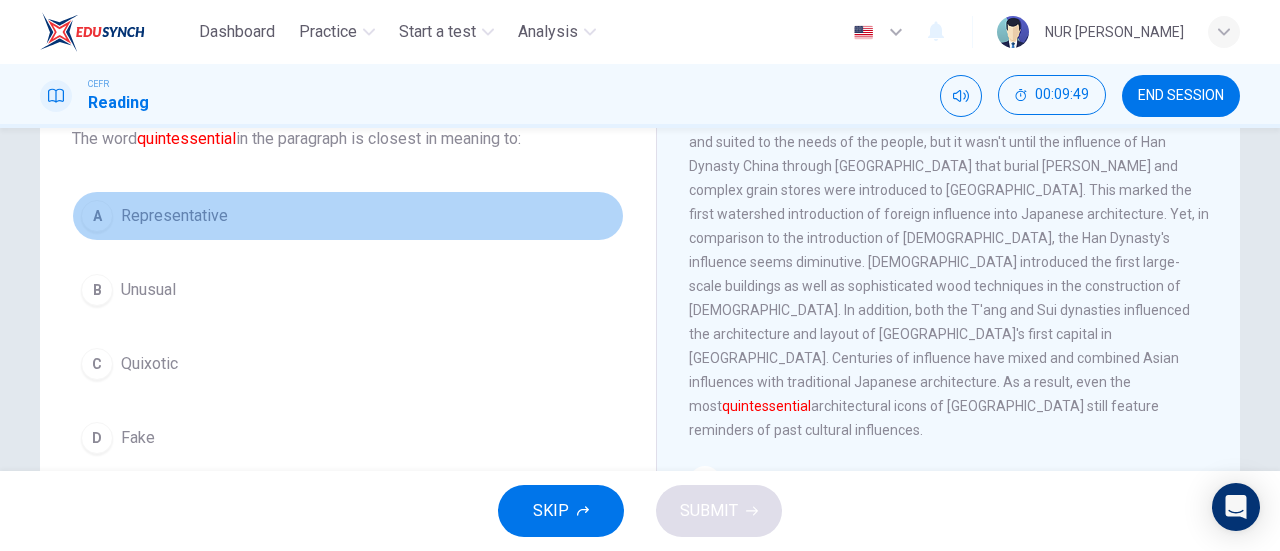 click on "A Representative" at bounding box center (348, 216) 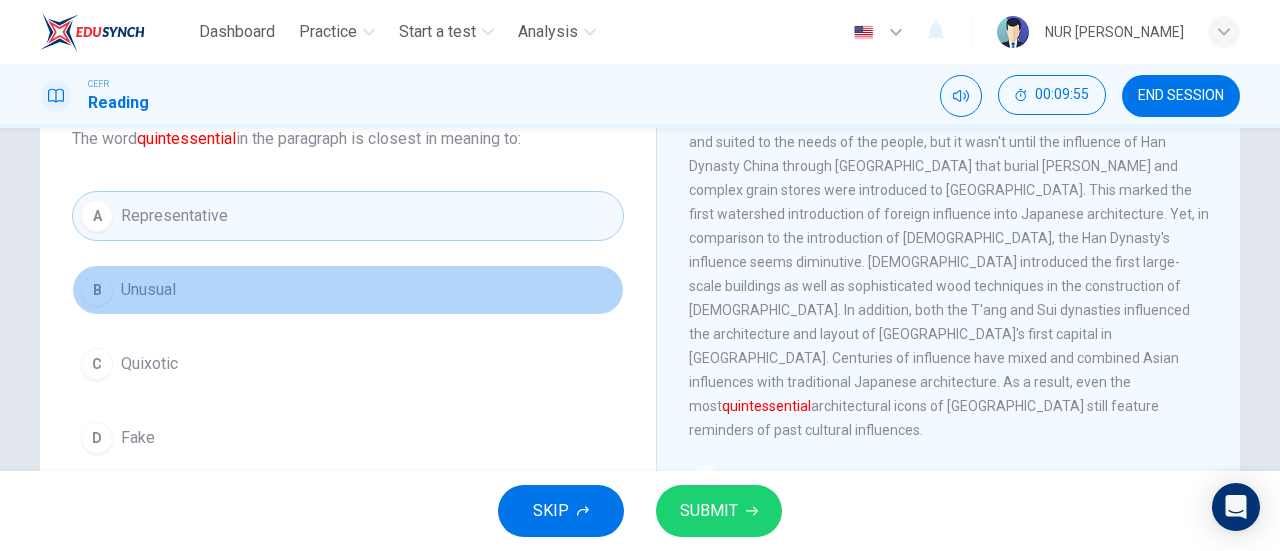 click on "B Unusual" at bounding box center (348, 290) 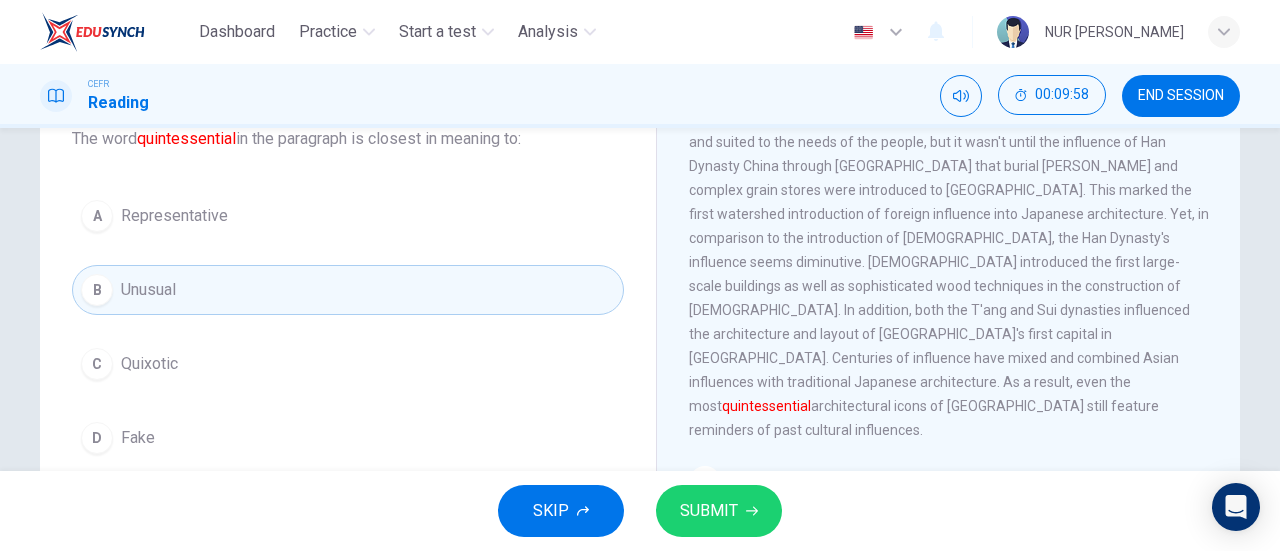 click on "A Representative B Unusual C Quixotic D Fake" at bounding box center [348, 327] 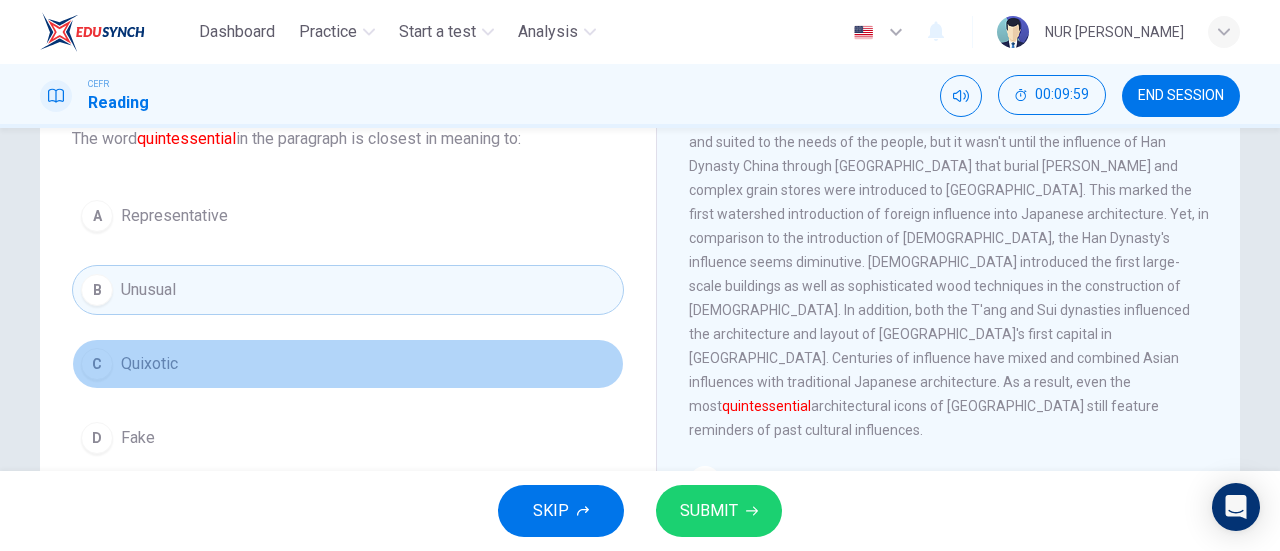 click on "C Quixotic" at bounding box center (348, 364) 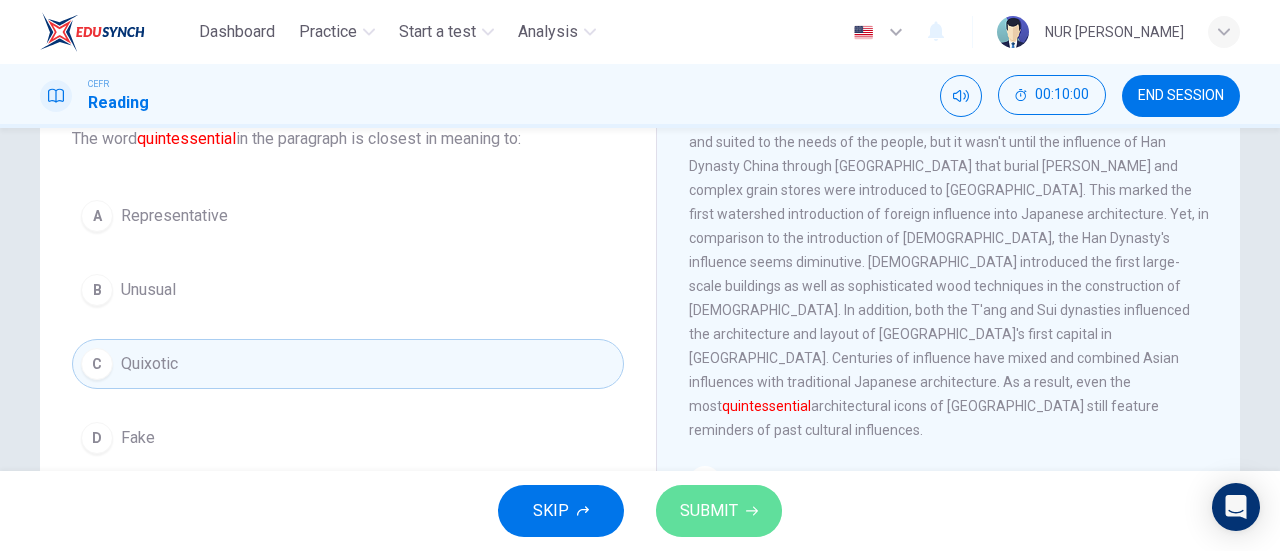 click on "SUBMIT" at bounding box center [709, 511] 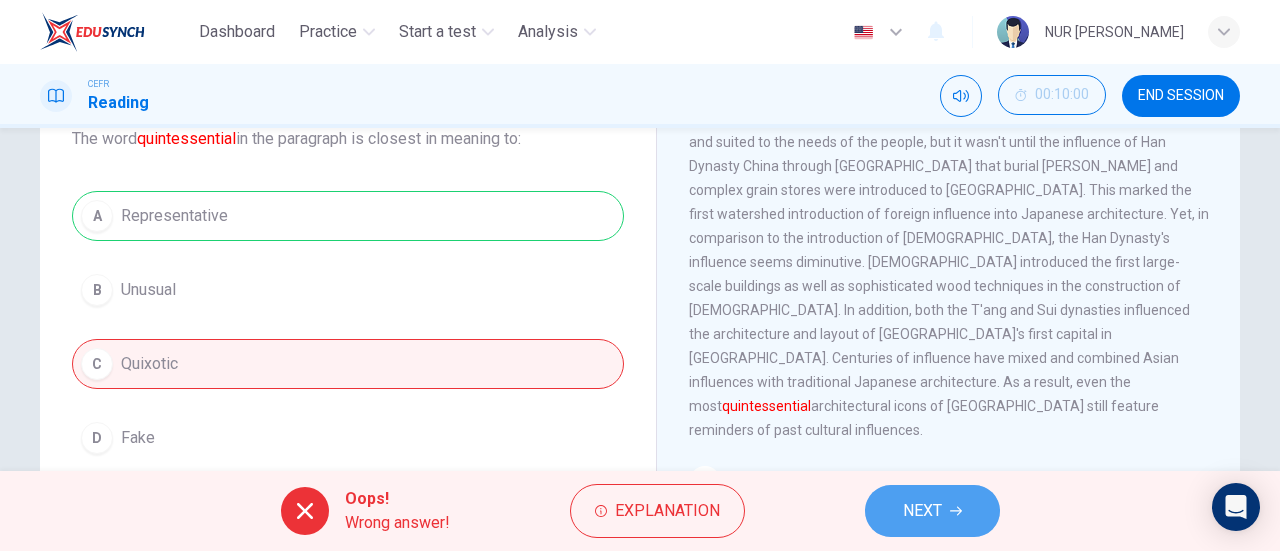 click on "NEXT" at bounding box center (932, 511) 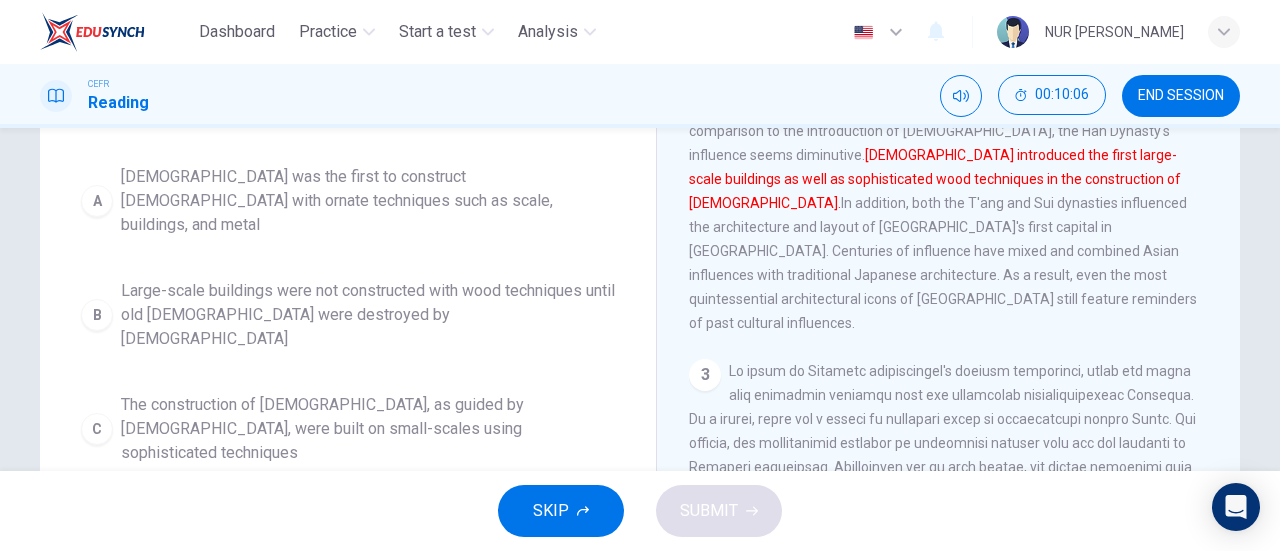 scroll, scrollTop: 264, scrollLeft: 0, axis: vertical 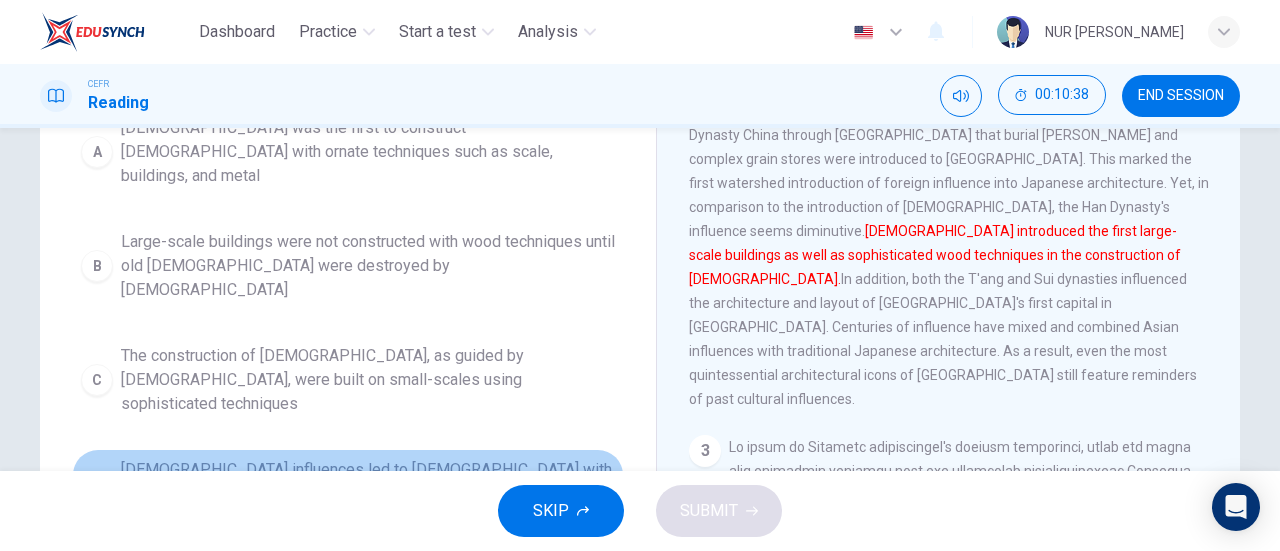 click on "[DEMOGRAPHIC_DATA] influences led to [DEMOGRAPHIC_DATA] with ornate wood techniques being constructed on a large-scale for the first time" at bounding box center [368, 494] 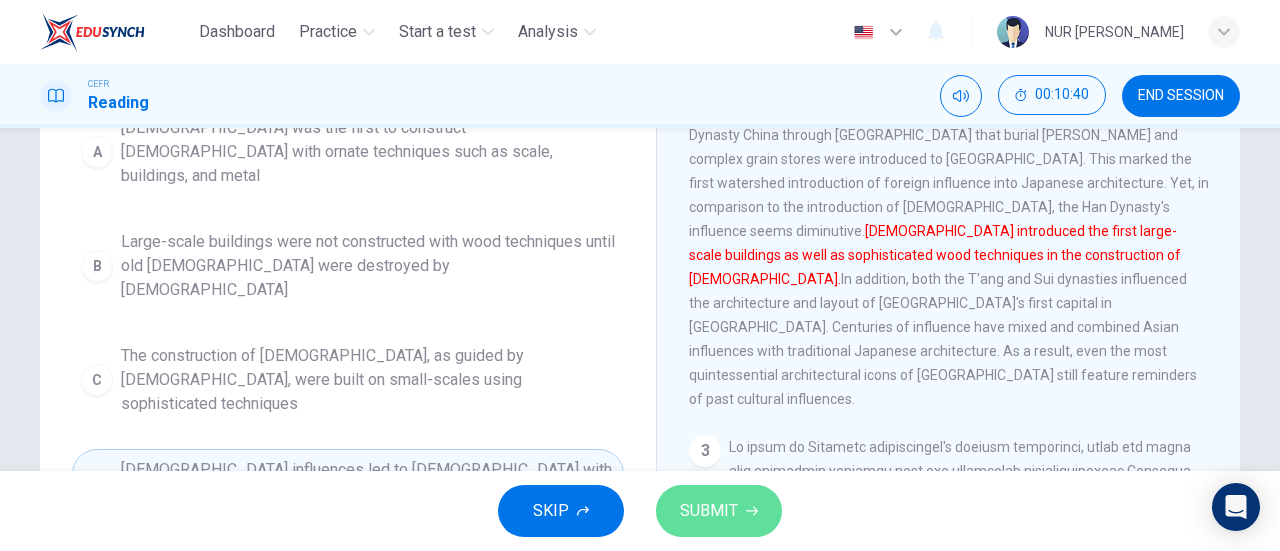 click on "SUBMIT" at bounding box center [709, 511] 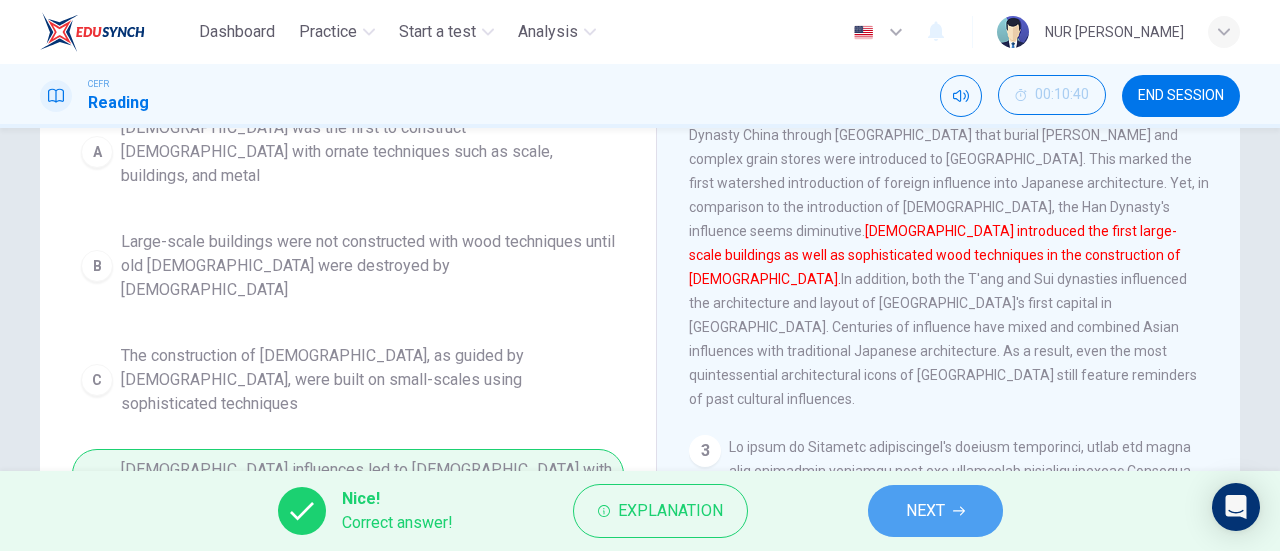 click on "NEXT" at bounding box center (935, 511) 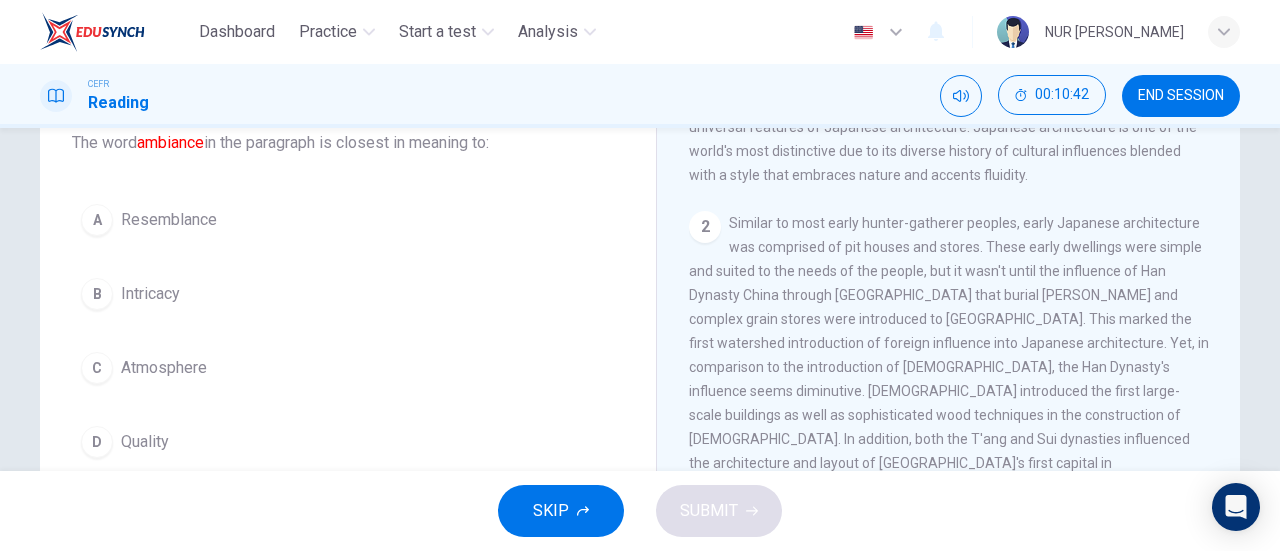 scroll, scrollTop: 136, scrollLeft: 0, axis: vertical 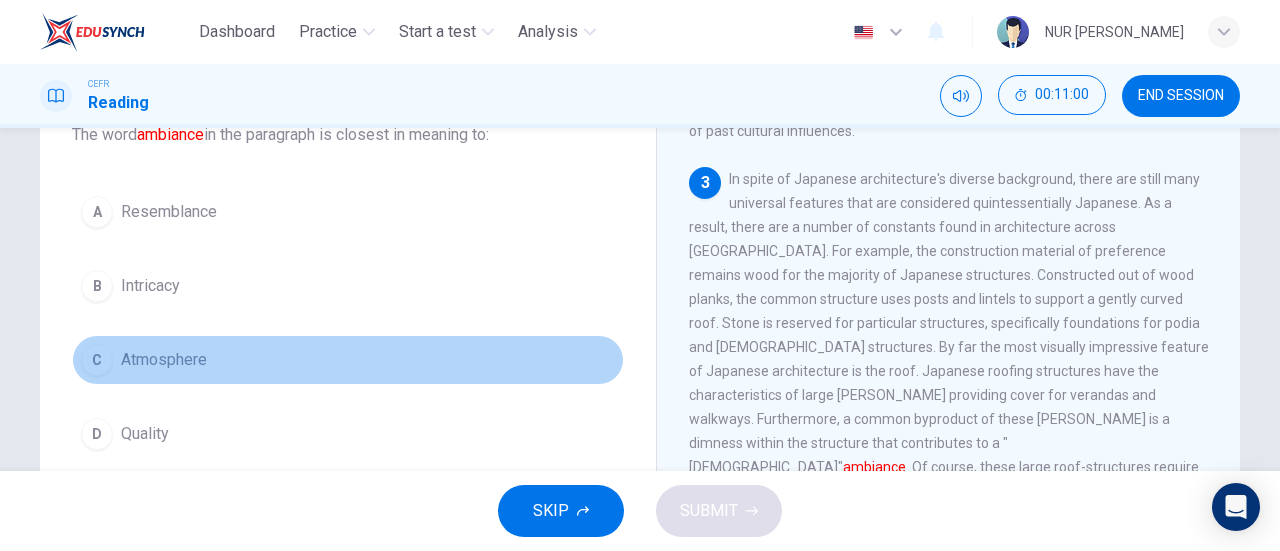 click on "C Atmosphere" at bounding box center (348, 360) 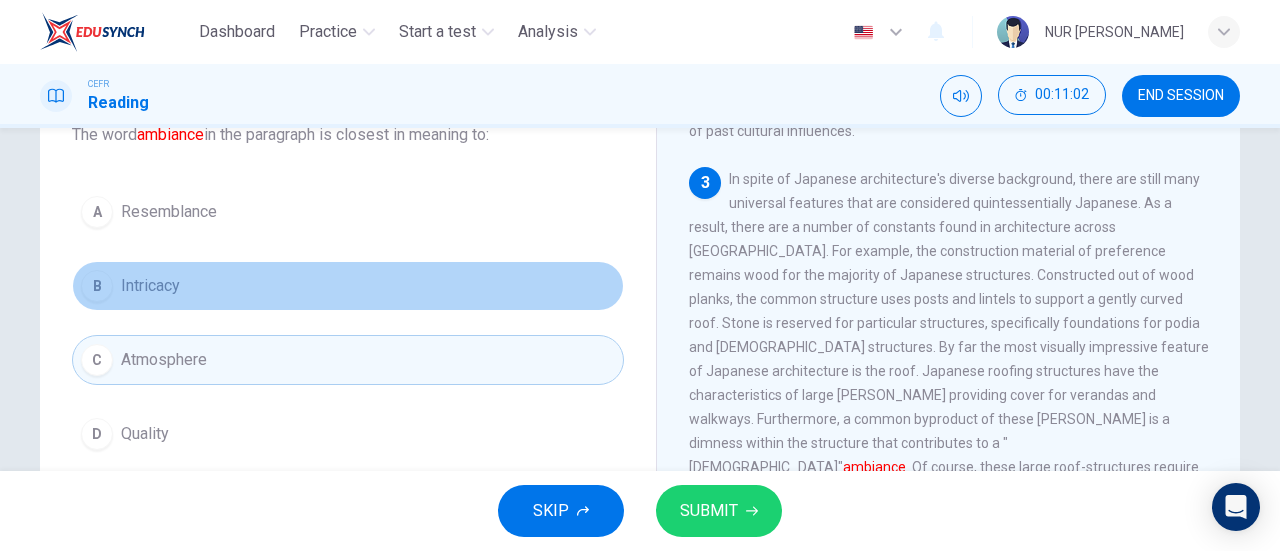 click on "B Intricacy" at bounding box center (348, 286) 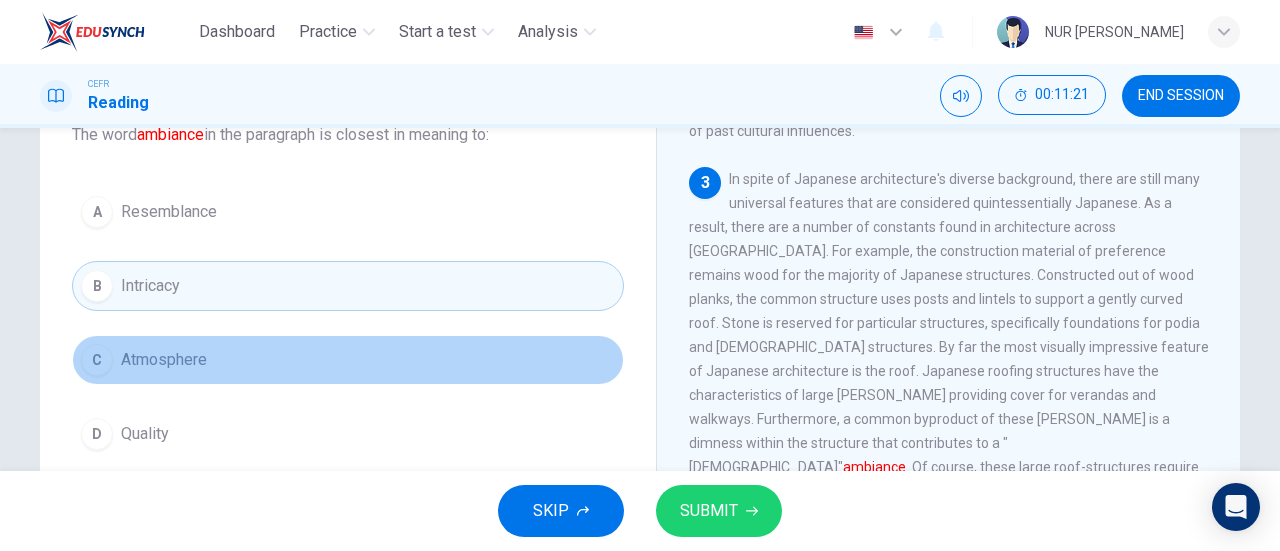 click on "C Atmosphere" at bounding box center (348, 360) 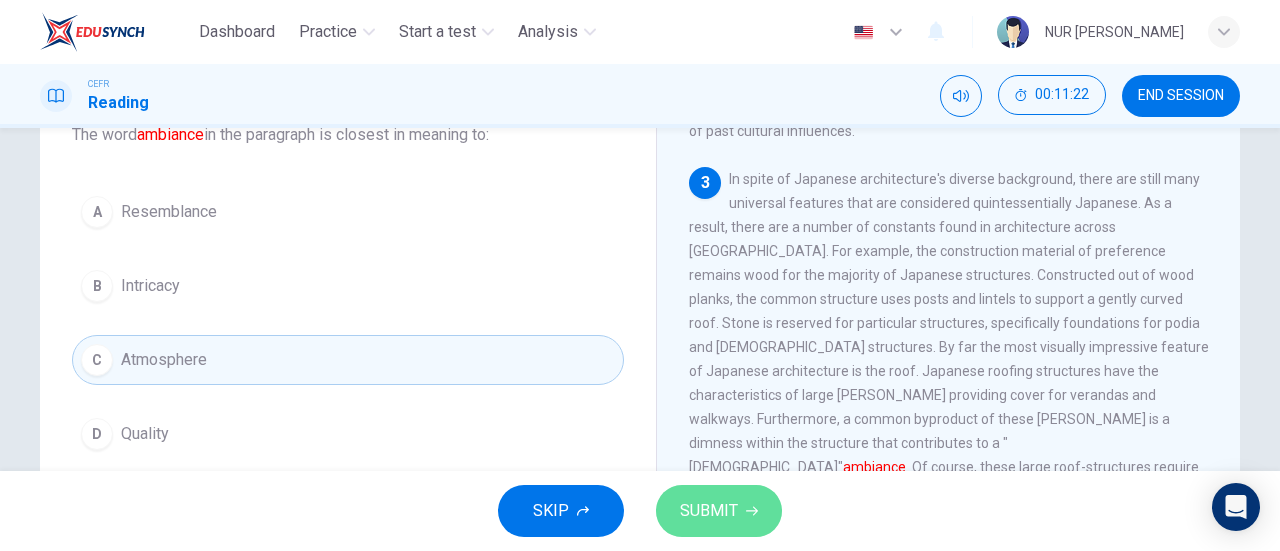 click on "SUBMIT" at bounding box center (719, 511) 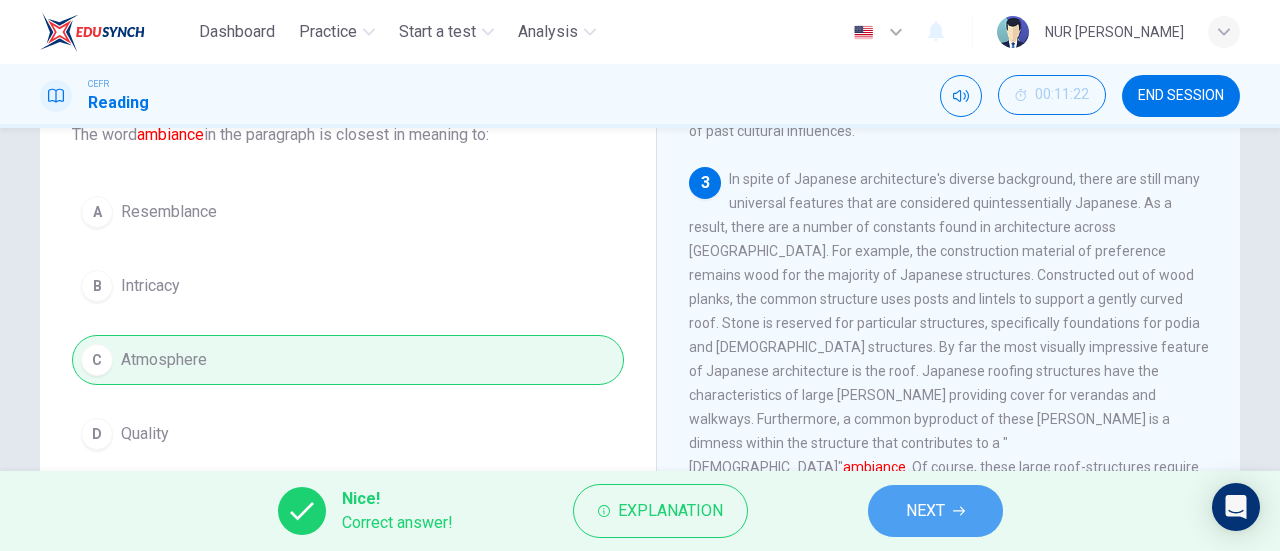 click on "NEXT" at bounding box center (925, 511) 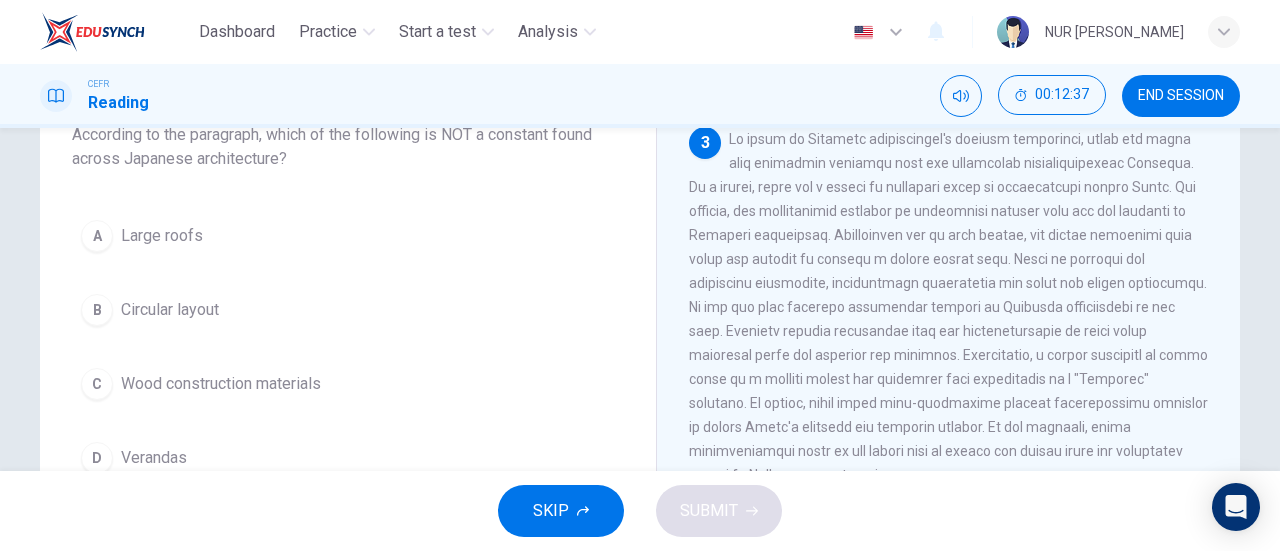 scroll, scrollTop: 662, scrollLeft: 0, axis: vertical 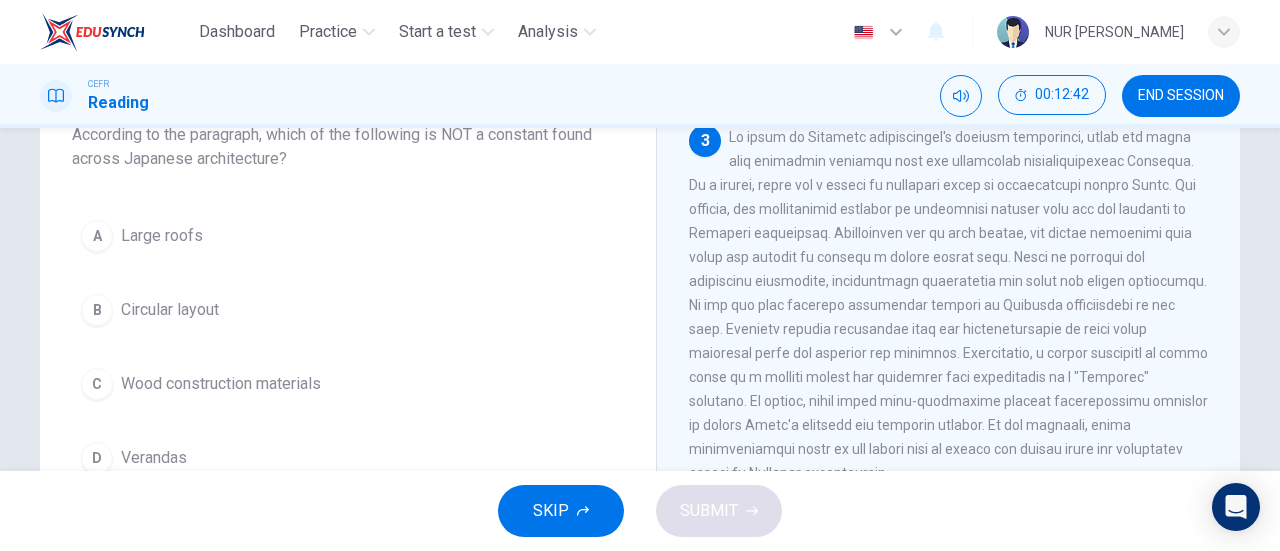 click on "D Verandas" at bounding box center (348, 458) 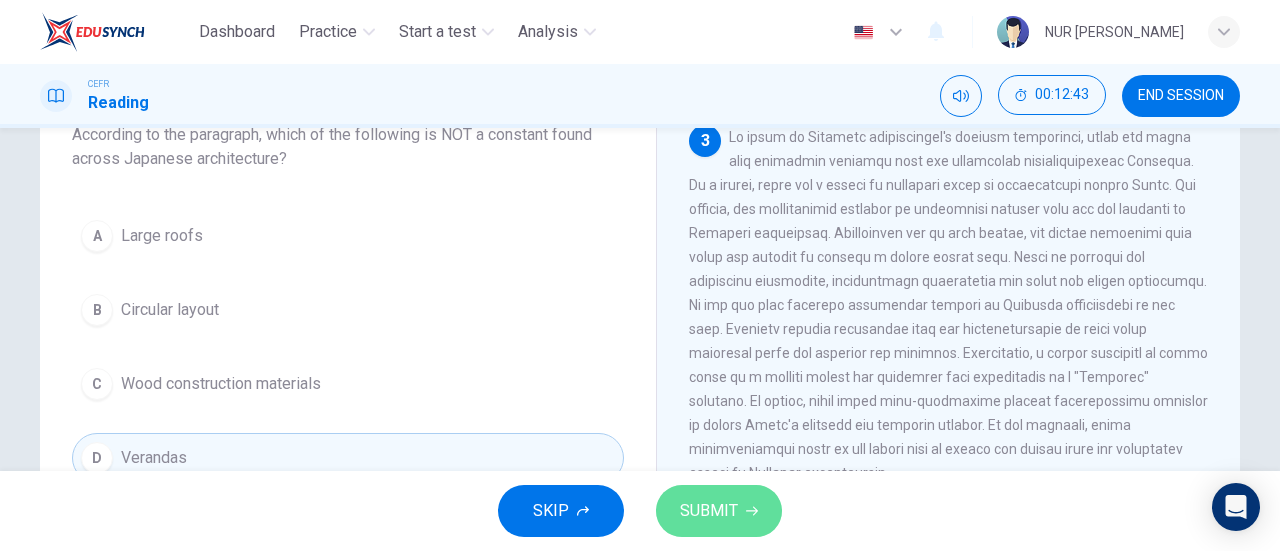 click on "SUBMIT" at bounding box center [709, 511] 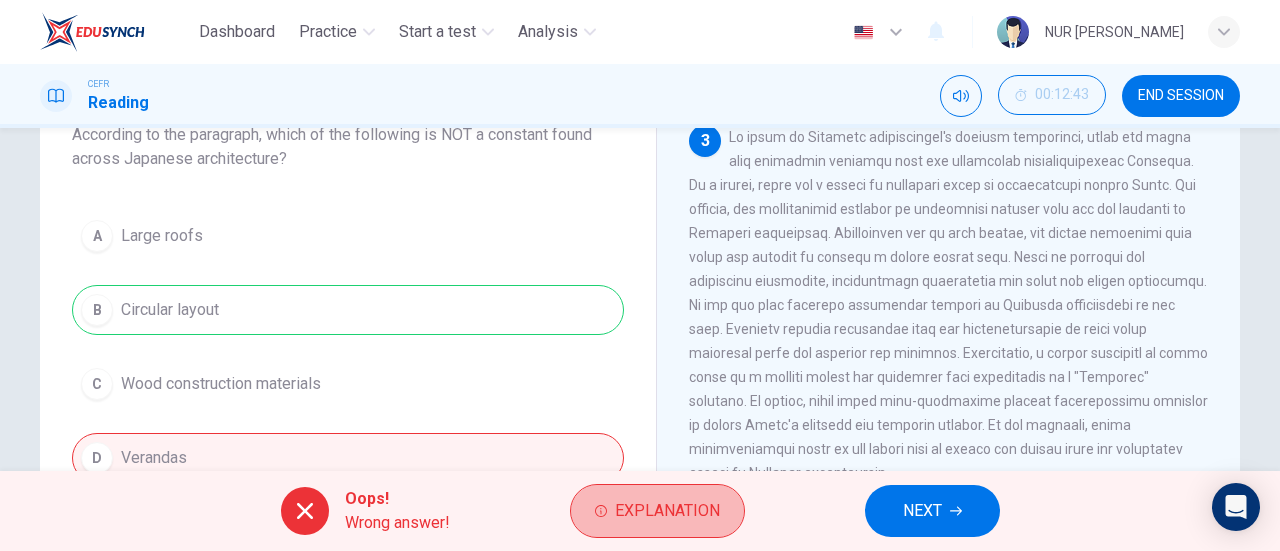 click on "Explanation" at bounding box center [667, 511] 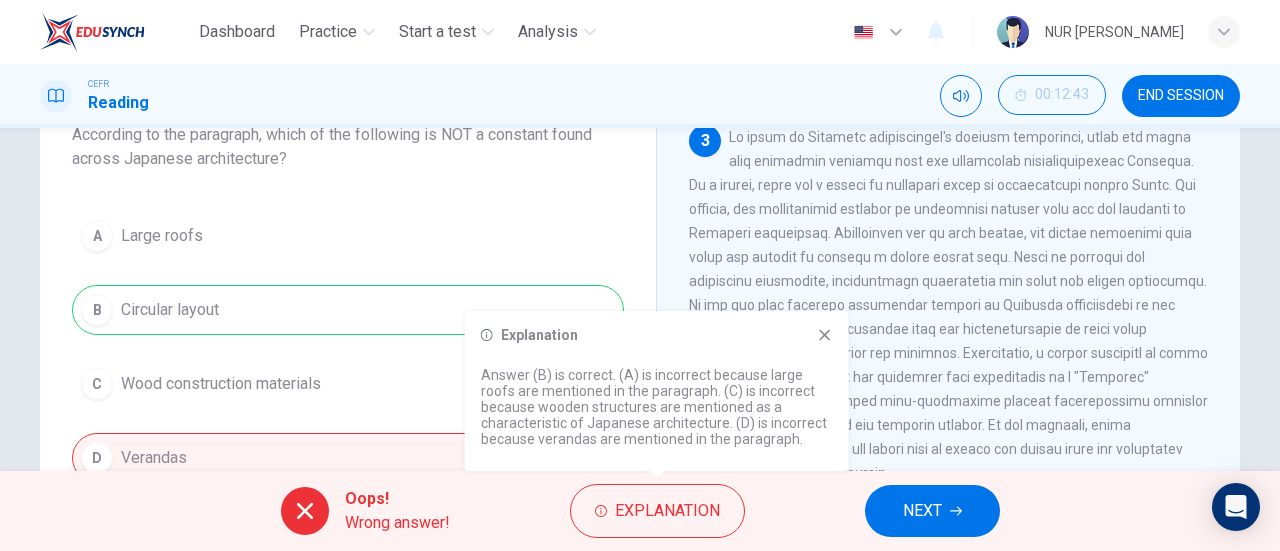 click at bounding box center [948, 305] 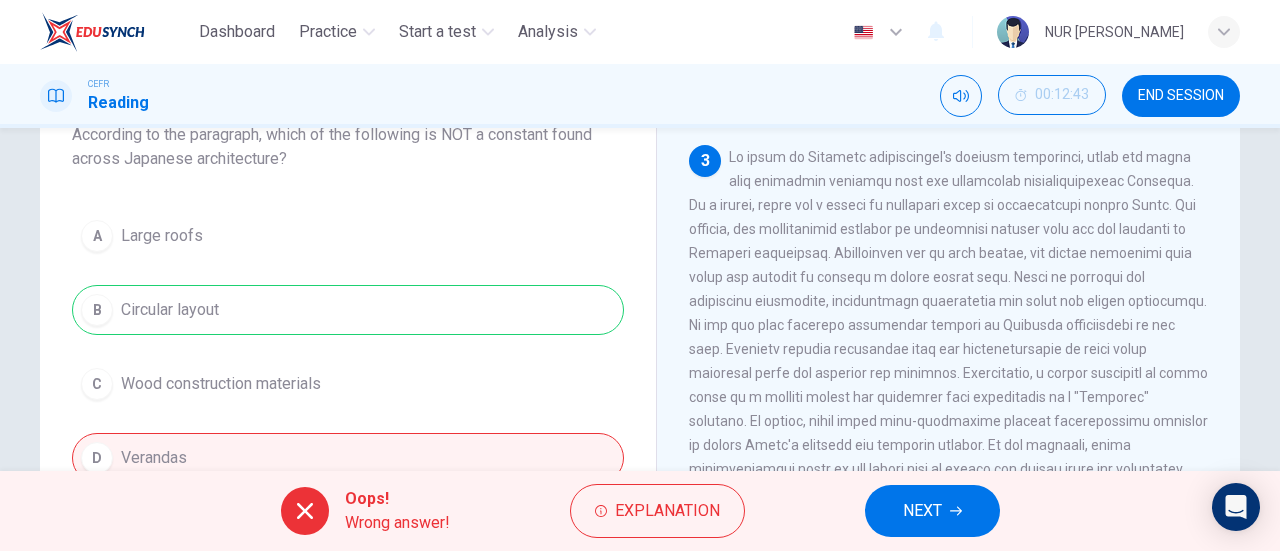scroll, scrollTop: 643, scrollLeft: 0, axis: vertical 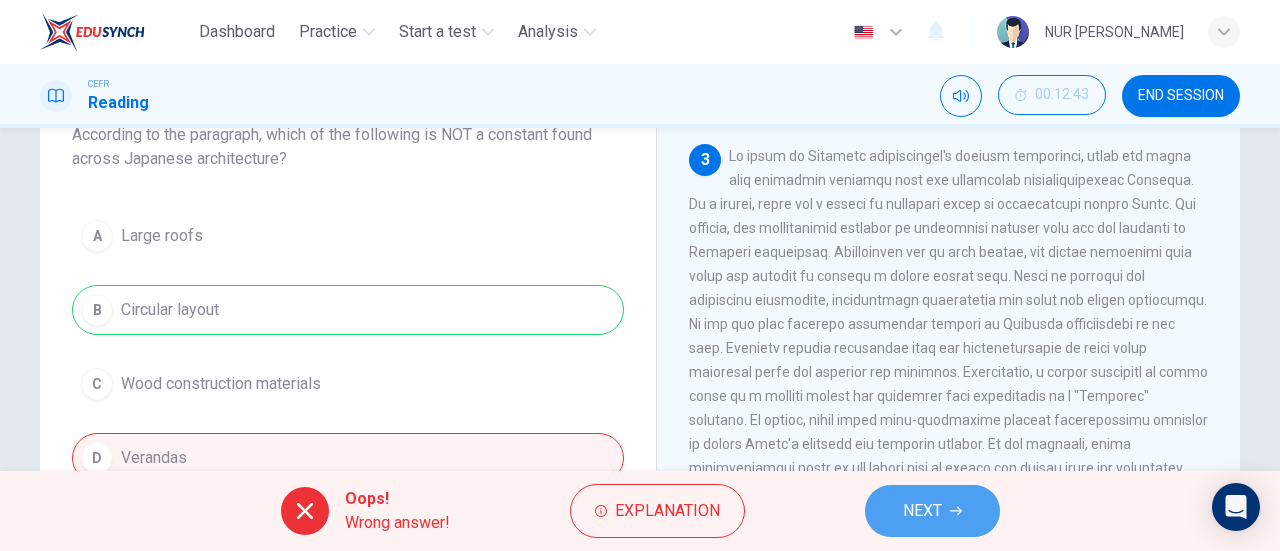 click on "NEXT" at bounding box center [932, 511] 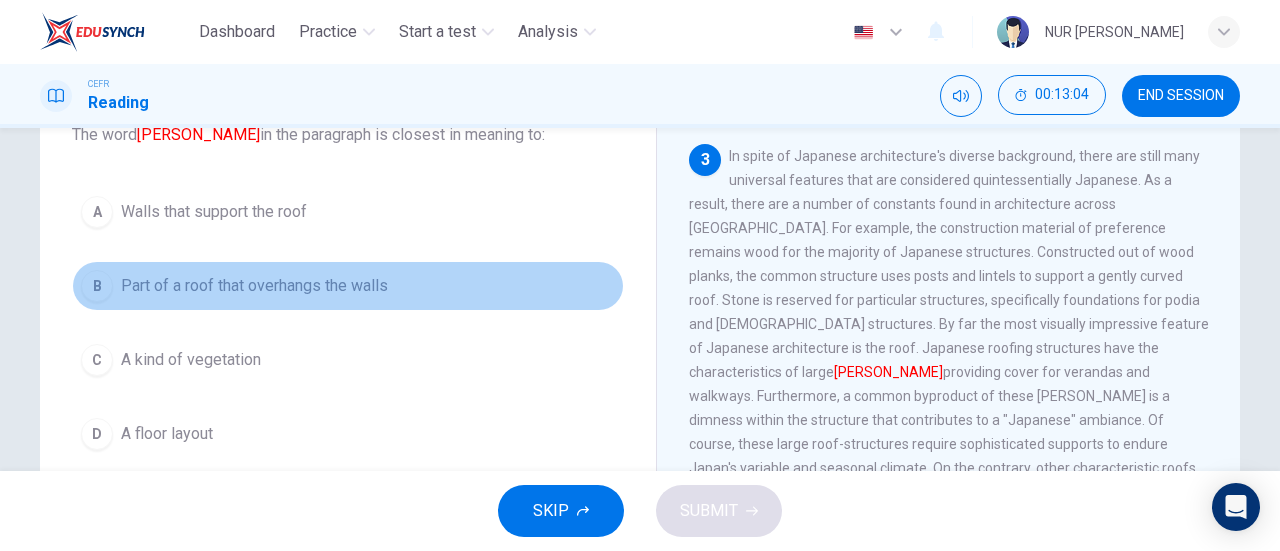 click on "Part of a roof that overhangs the walls" at bounding box center (254, 286) 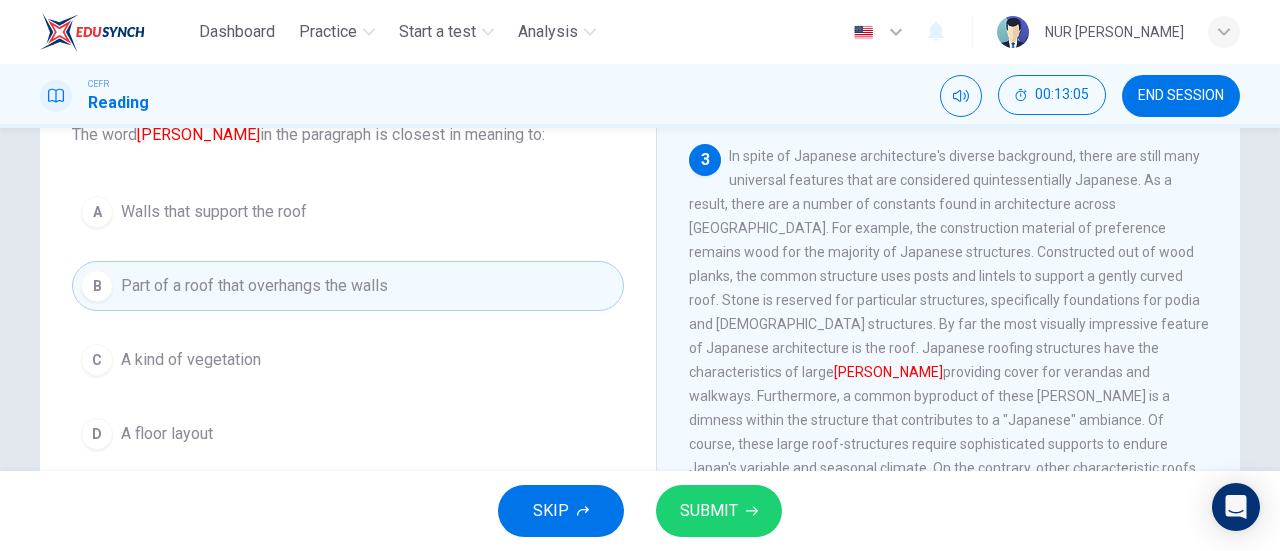 click on "SUBMIT" at bounding box center (719, 511) 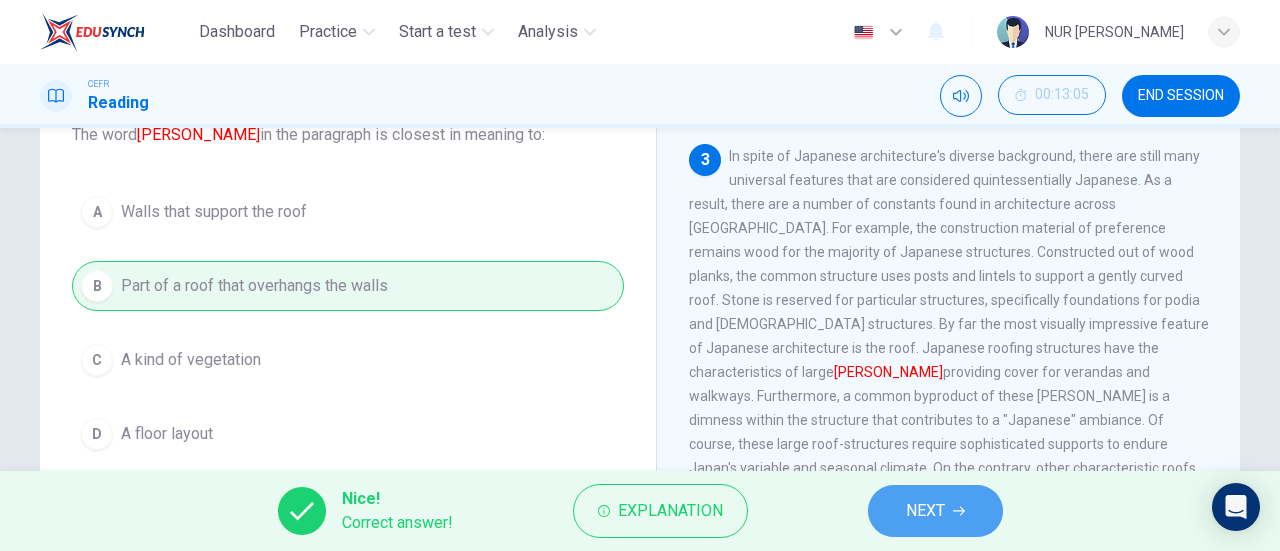 click on "NEXT" at bounding box center [925, 511] 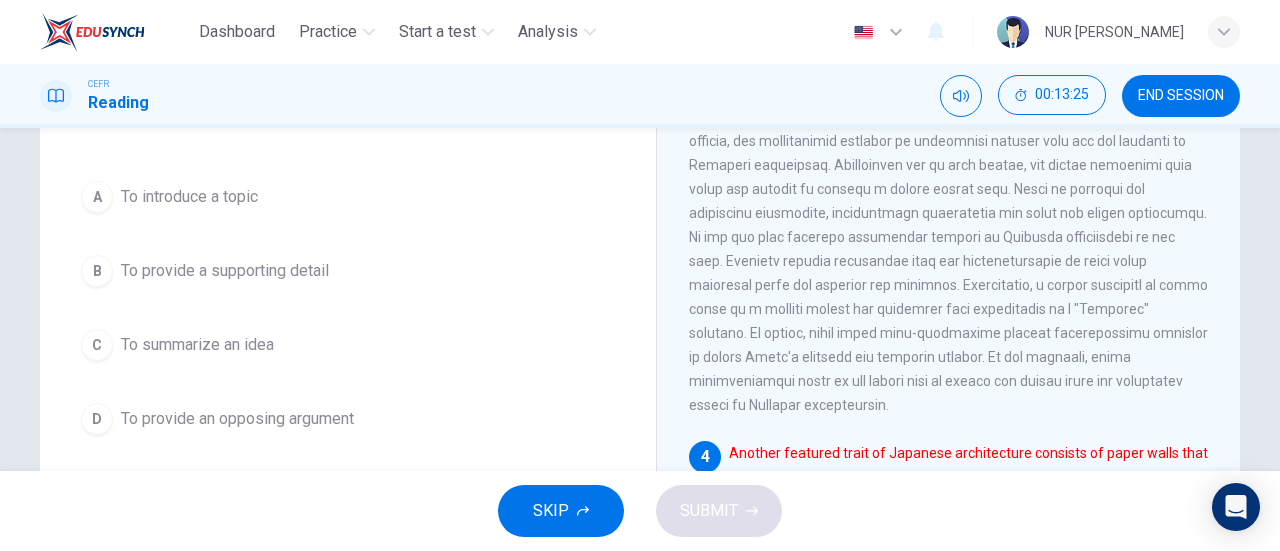 scroll, scrollTop: 229, scrollLeft: 0, axis: vertical 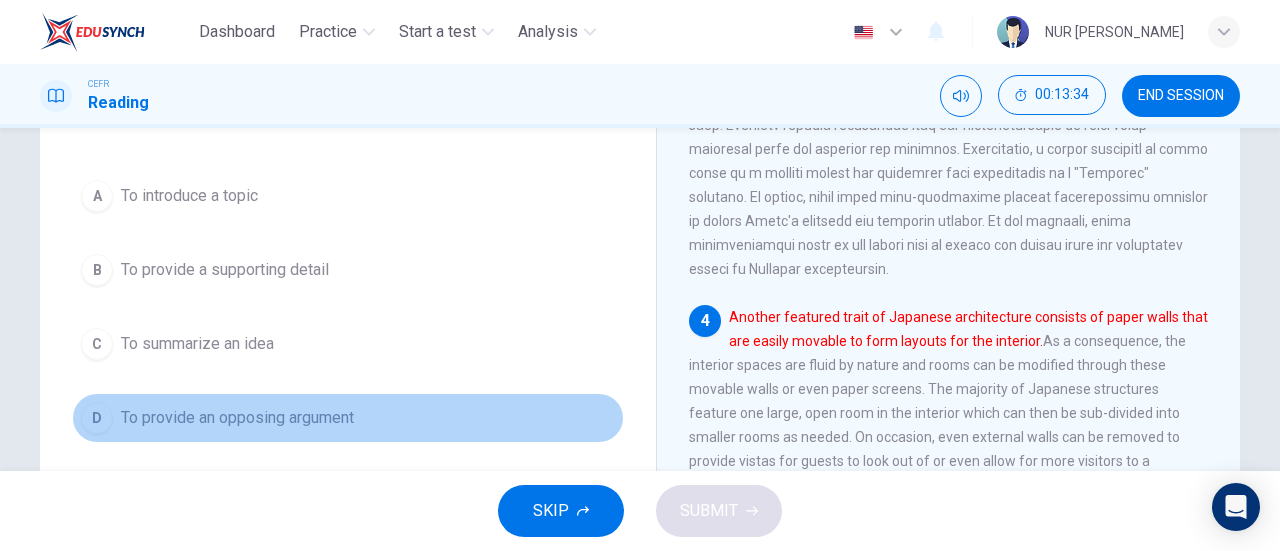 click on "D To provide an opposing argument" at bounding box center (348, 418) 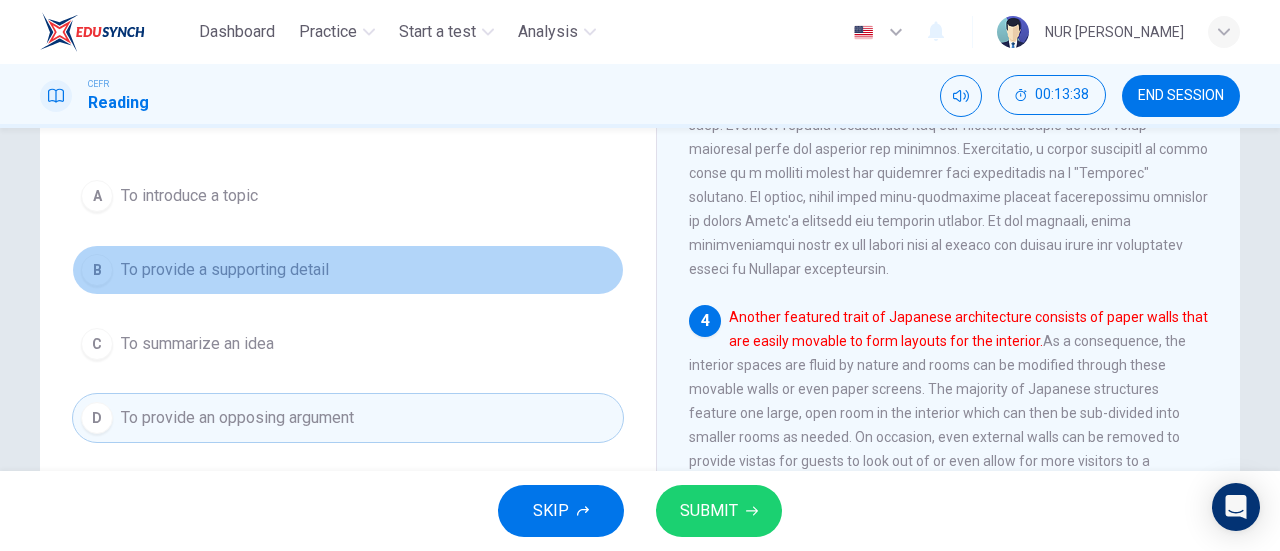 click on "B To provide a supporting detail" at bounding box center (348, 270) 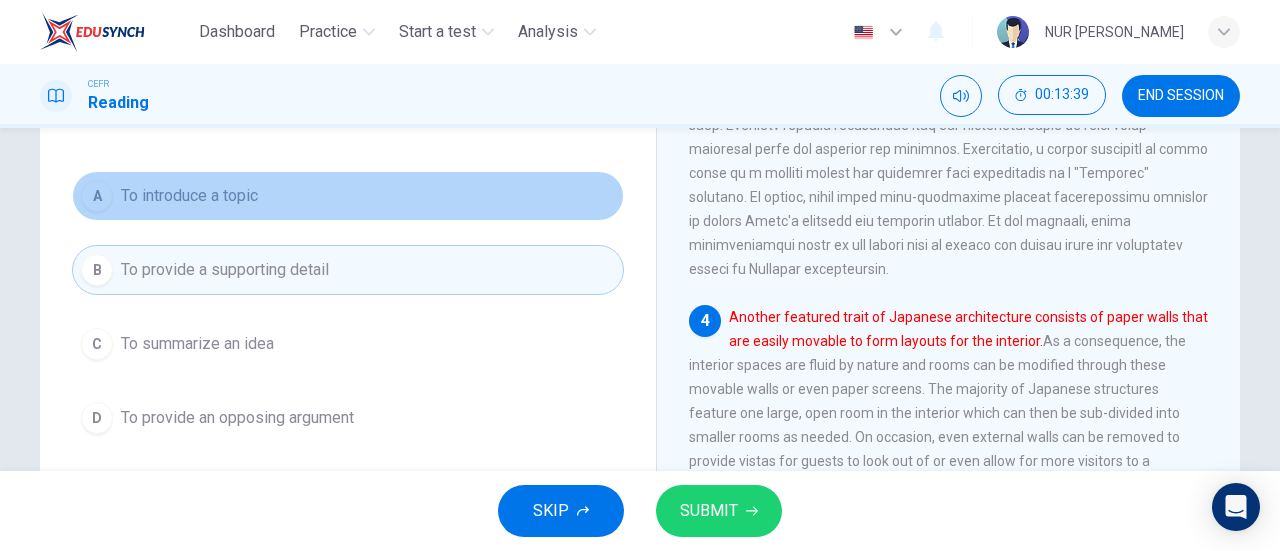 click on "A To introduce a topic" at bounding box center [348, 196] 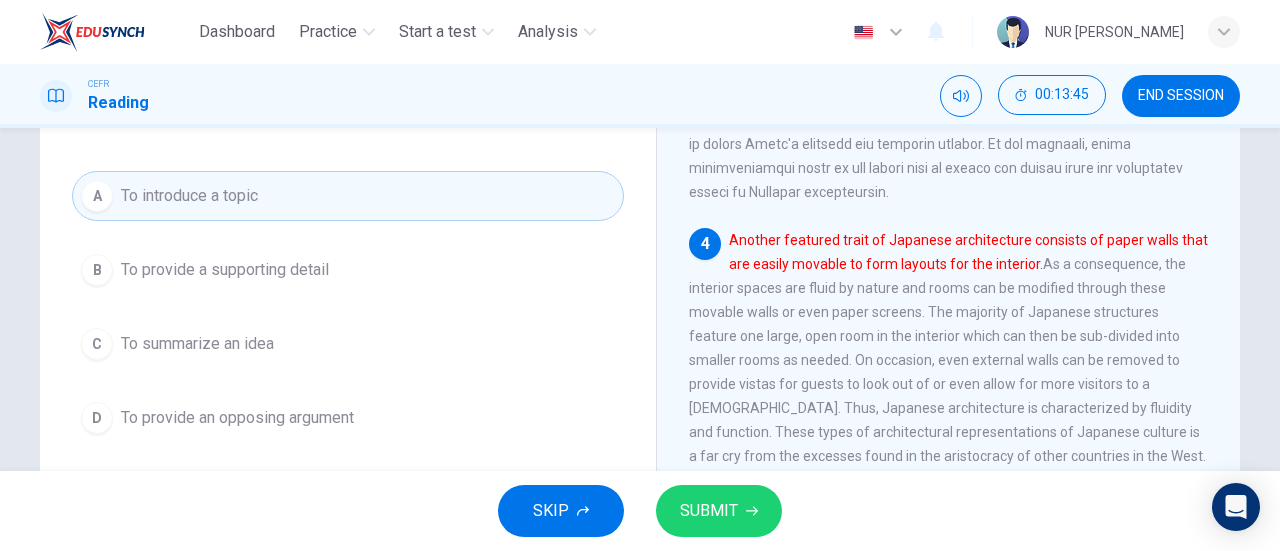 scroll, scrollTop: 859, scrollLeft: 0, axis: vertical 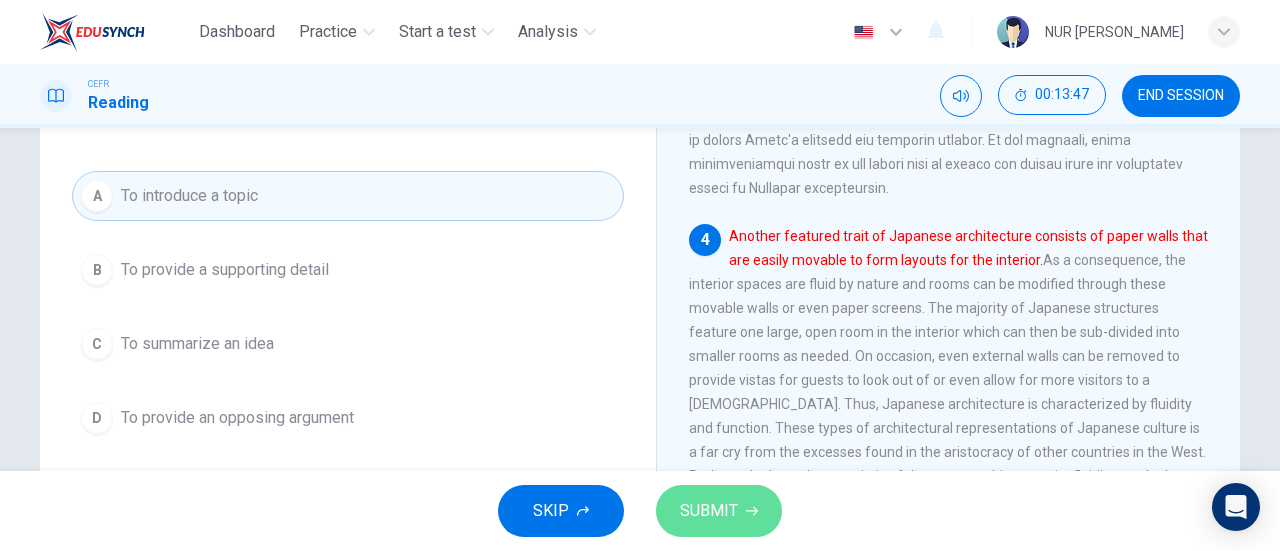 click on "SUBMIT" at bounding box center (719, 511) 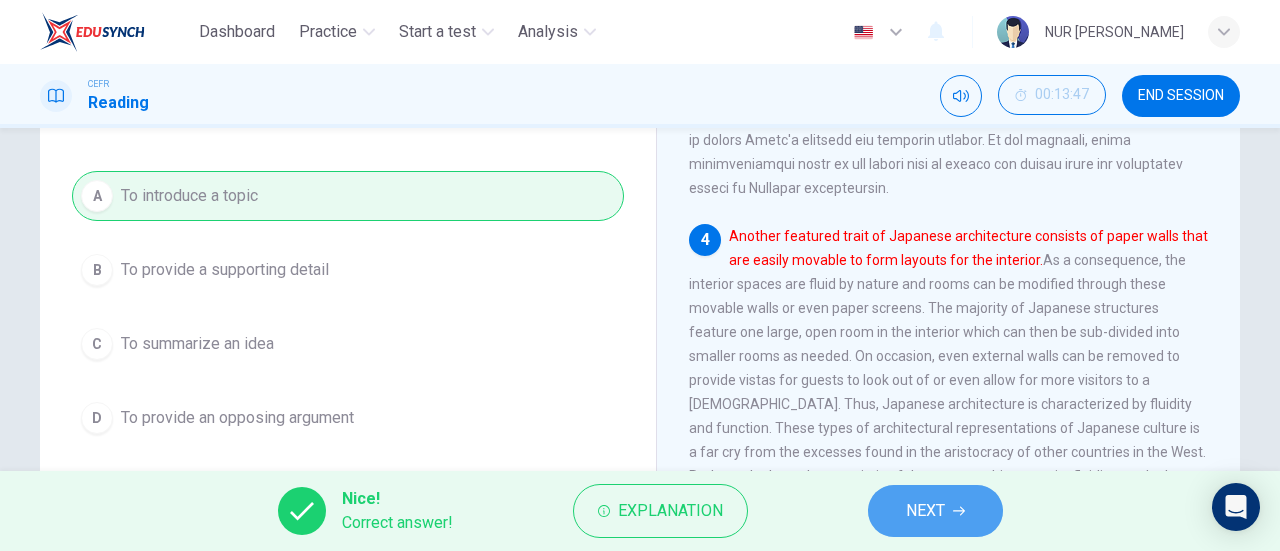 click on "NEXT" at bounding box center (925, 511) 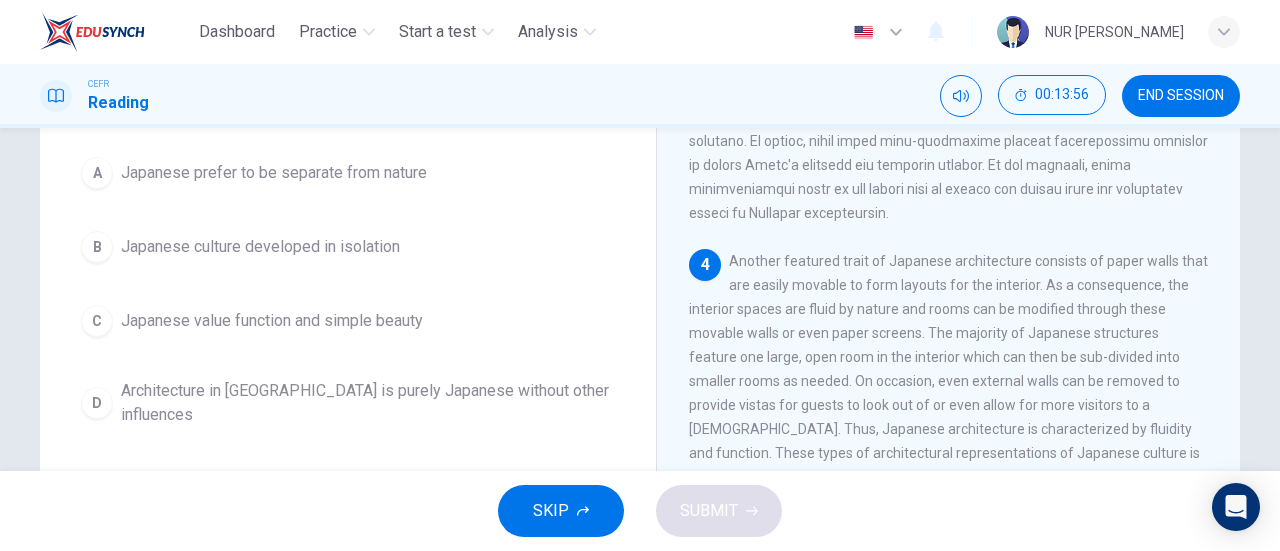 scroll, scrollTop: 202, scrollLeft: 0, axis: vertical 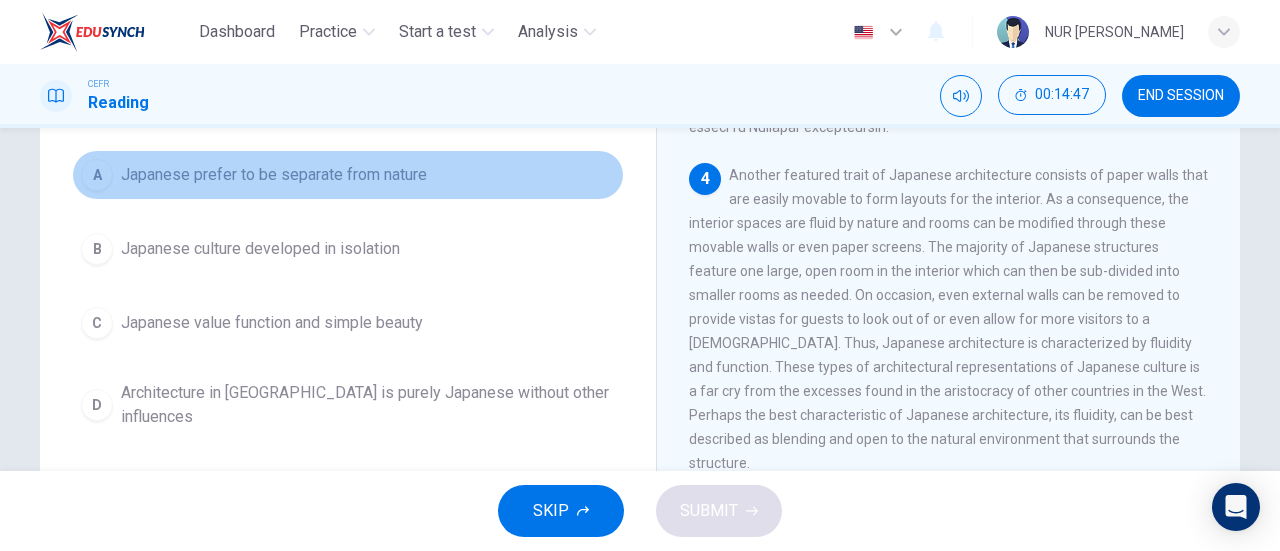 click on "A [DEMOGRAPHIC_DATA] prefer to be separate from nature" at bounding box center (348, 175) 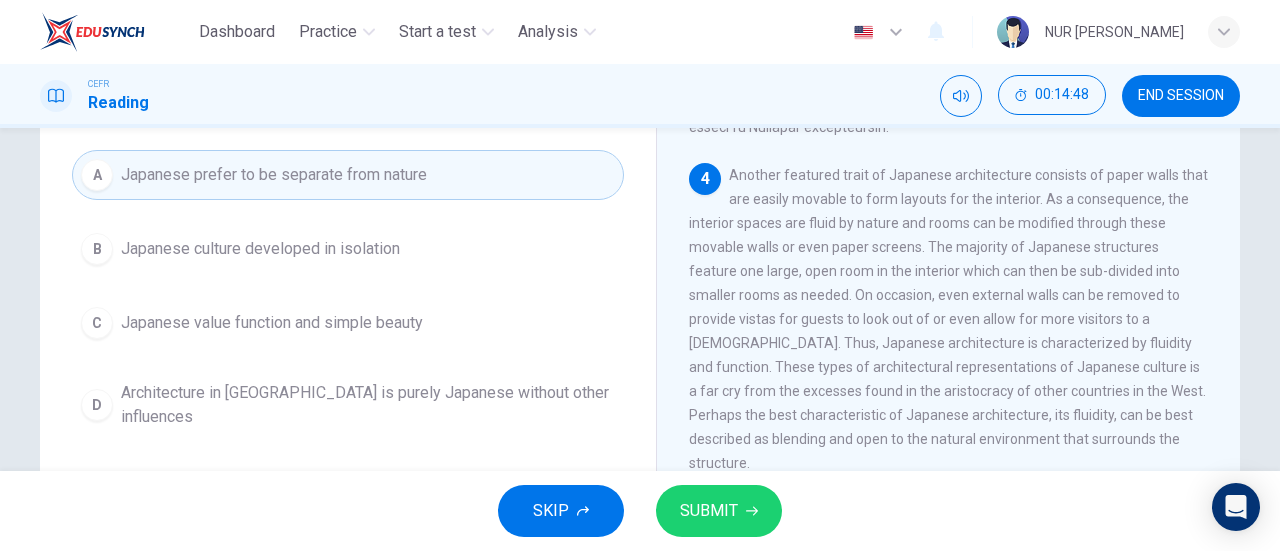 click on "B Japanese culture developed in isolation" at bounding box center (348, 249) 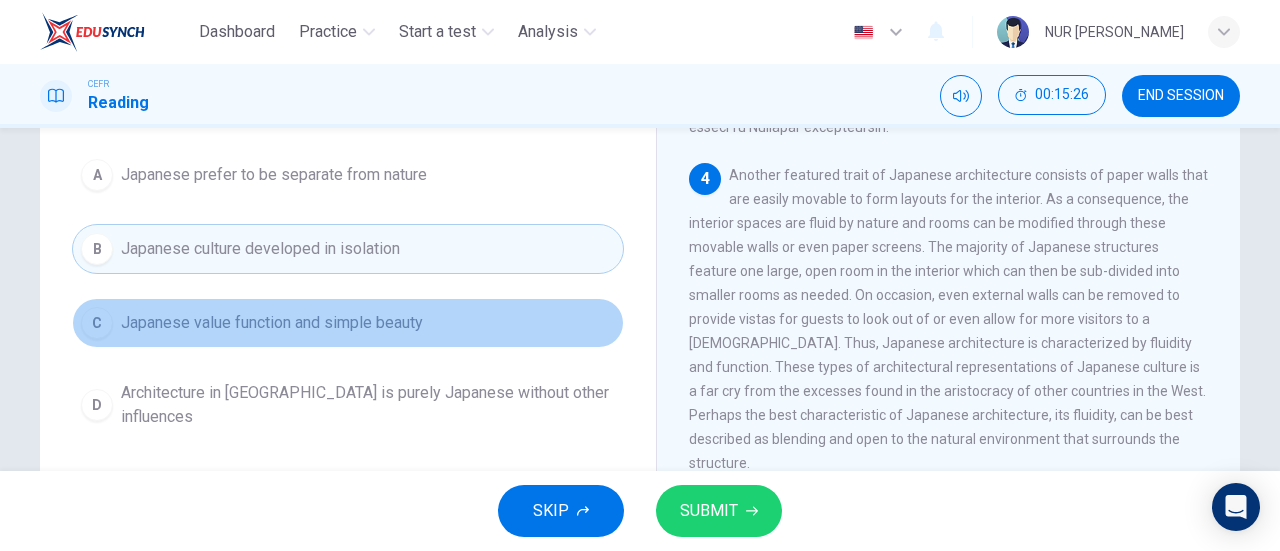 click on "C Japanese value function and simple beauty" at bounding box center (348, 323) 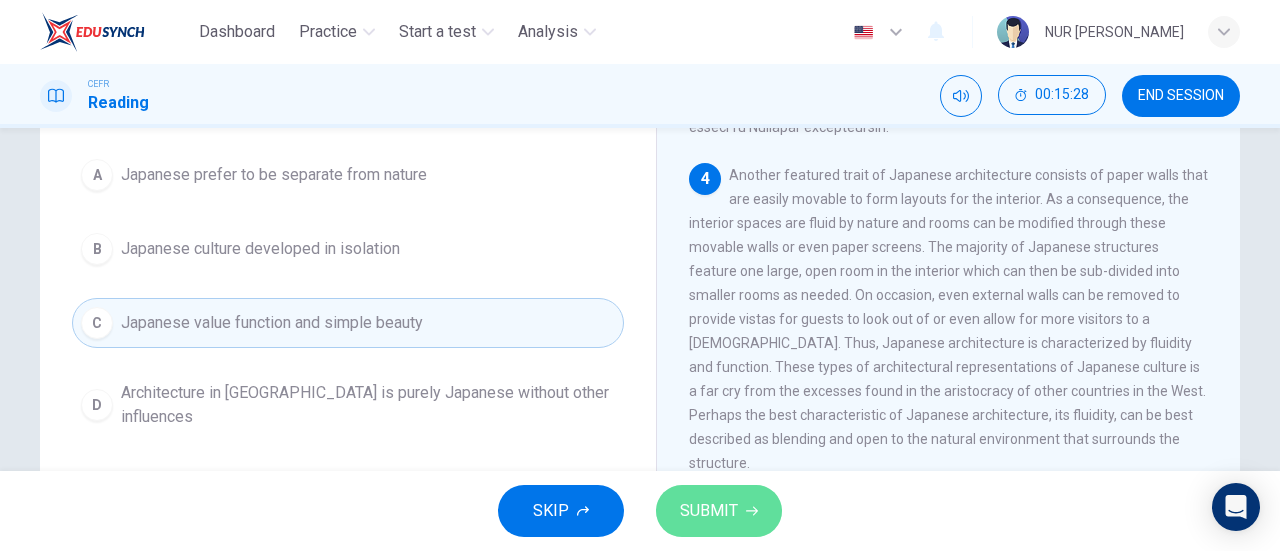 click on "SUBMIT" at bounding box center (709, 511) 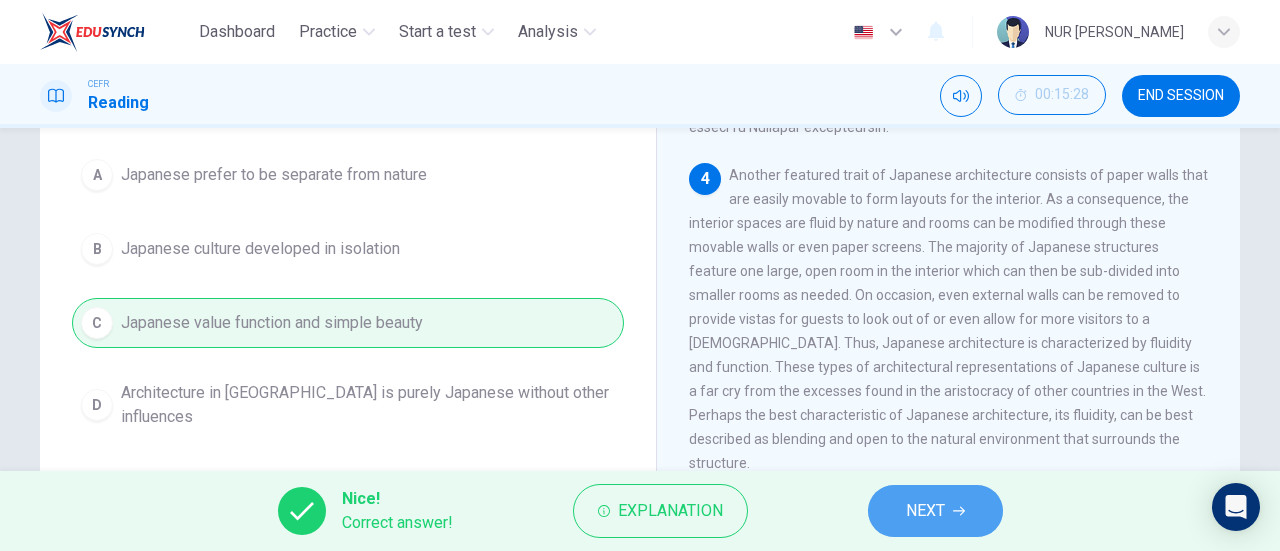 click on "NEXT" at bounding box center [935, 511] 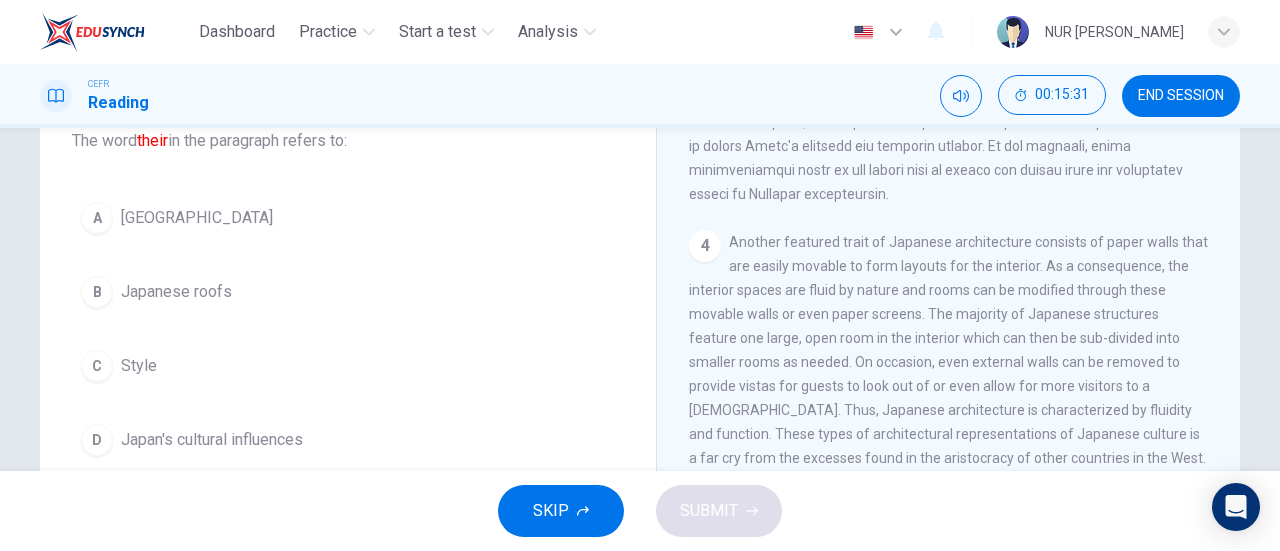 scroll, scrollTop: 136, scrollLeft: 0, axis: vertical 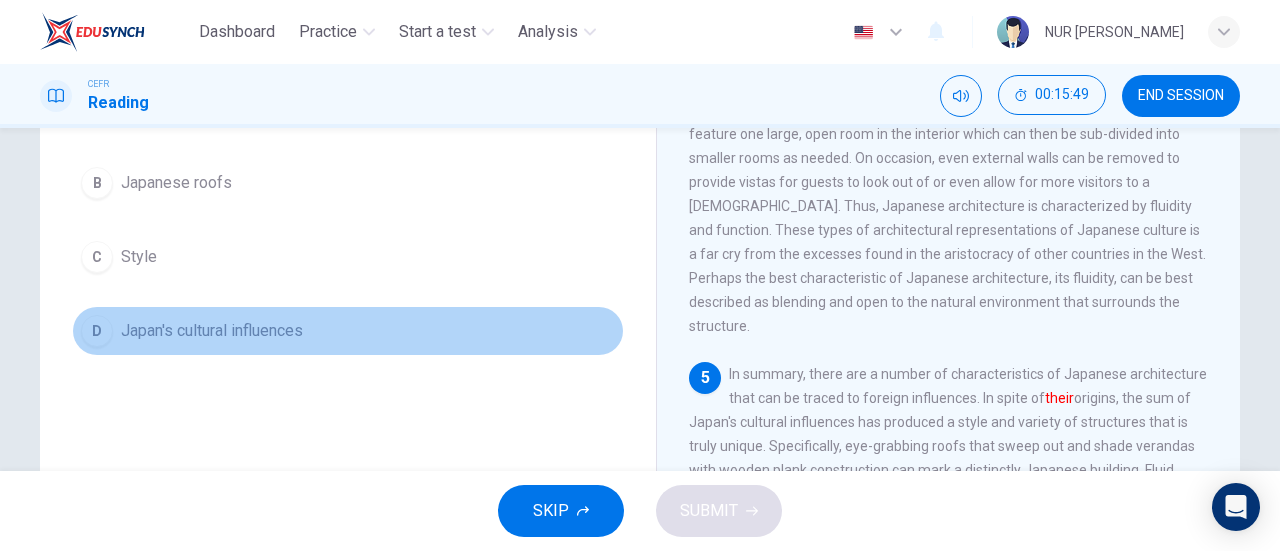 click on "D Japan's cultural influences" at bounding box center (348, 331) 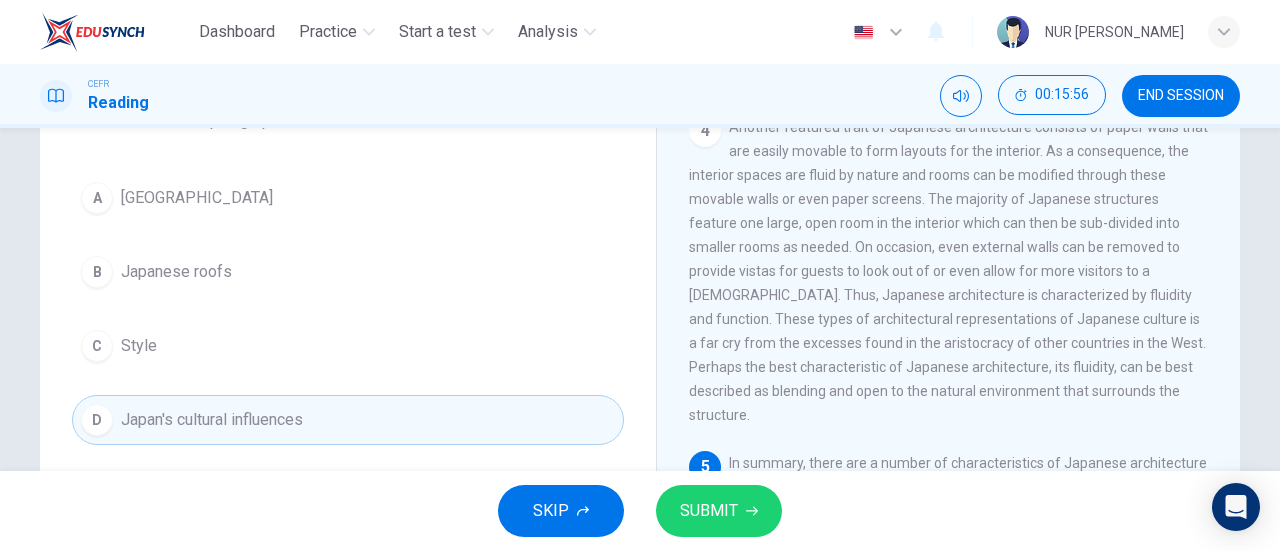 scroll, scrollTop: 154, scrollLeft: 0, axis: vertical 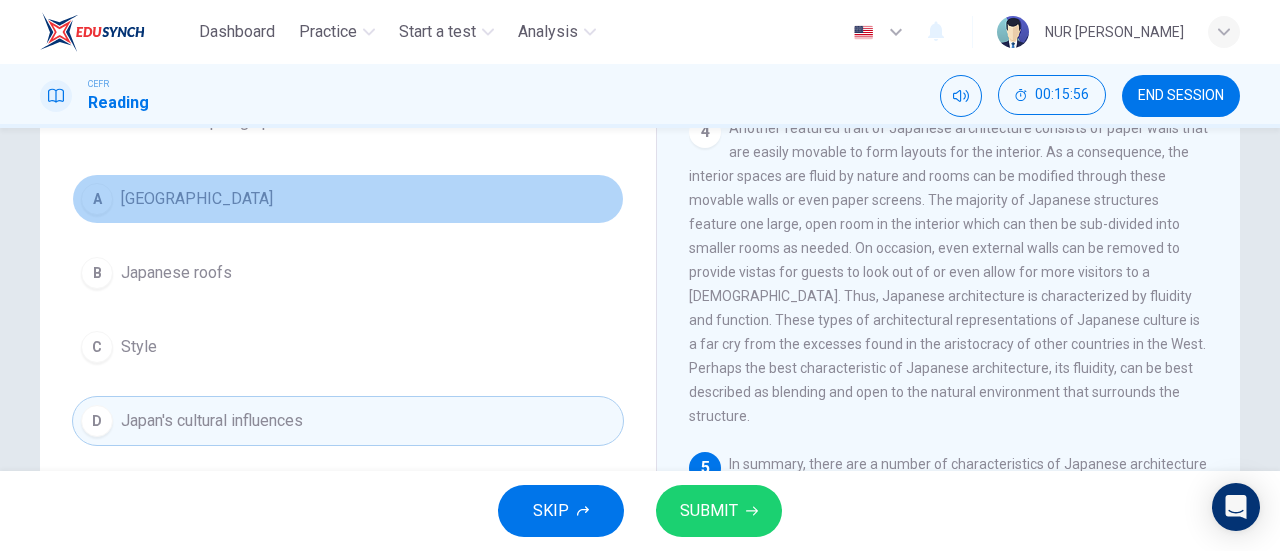 click on "A [GEOGRAPHIC_DATA]" at bounding box center (348, 199) 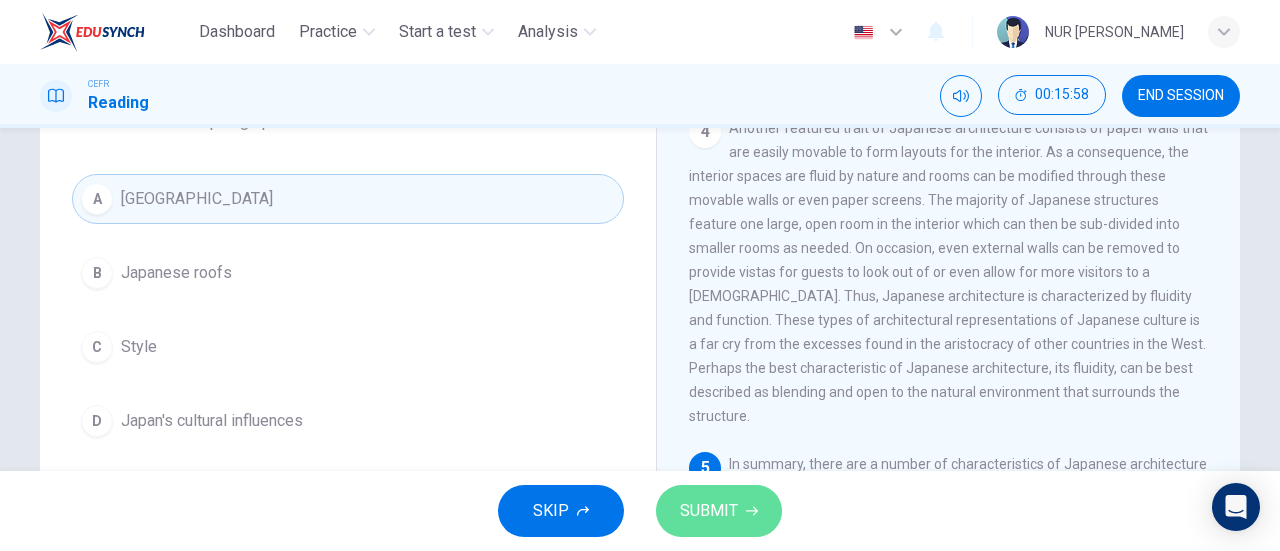 click on "SUBMIT" at bounding box center [709, 511] 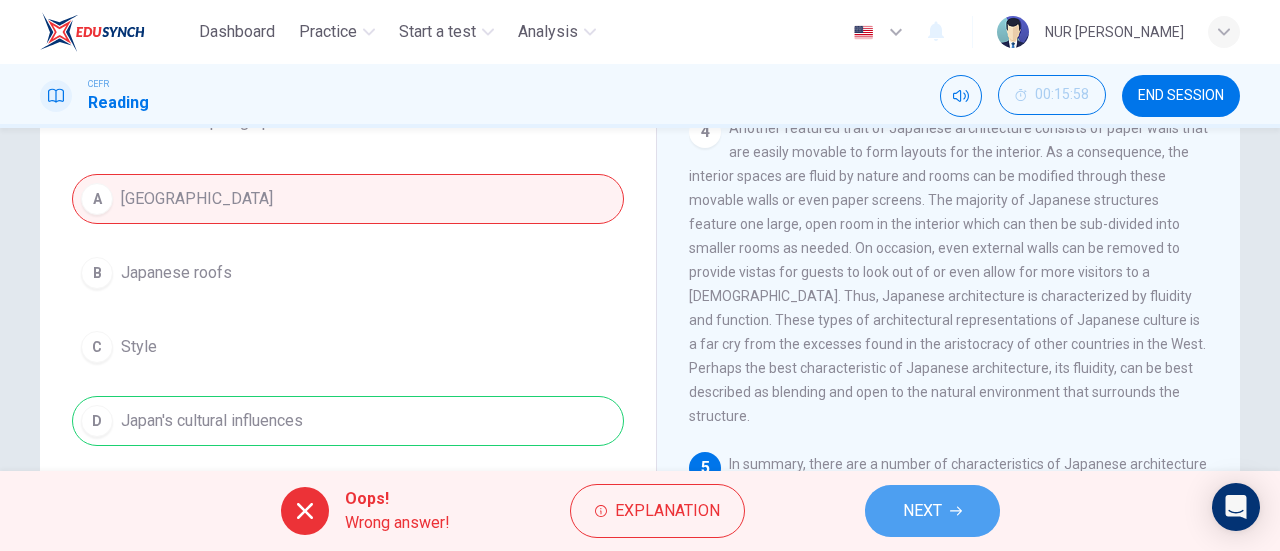 click on "NEXT" at bounding box center [922, 511] 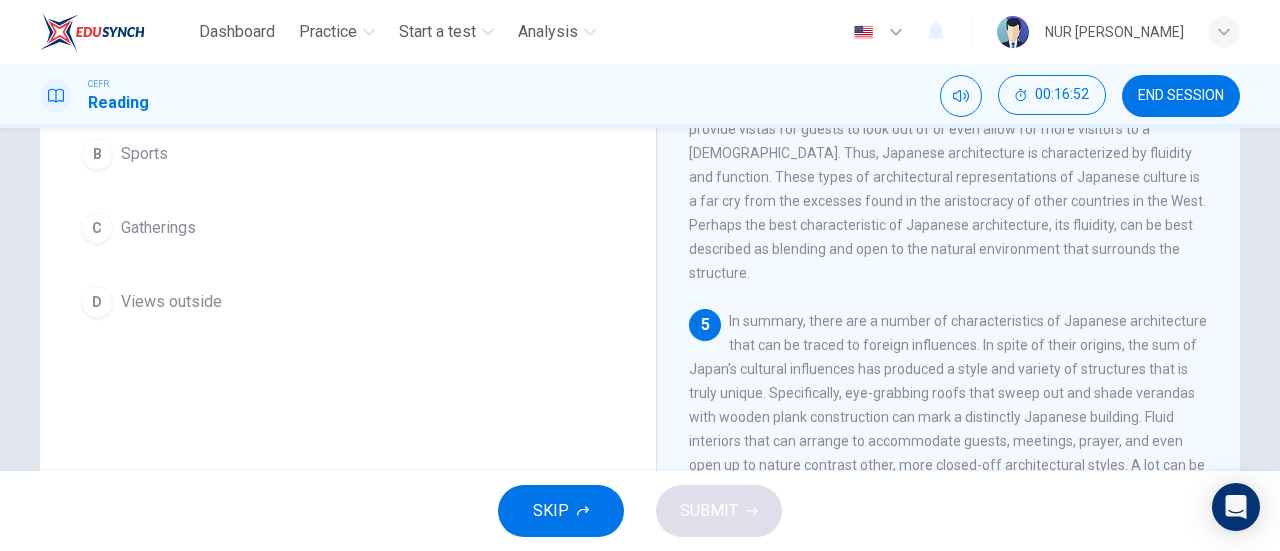 scroll, scrollTop: 270, scrollLeft: 0, axis: vertical 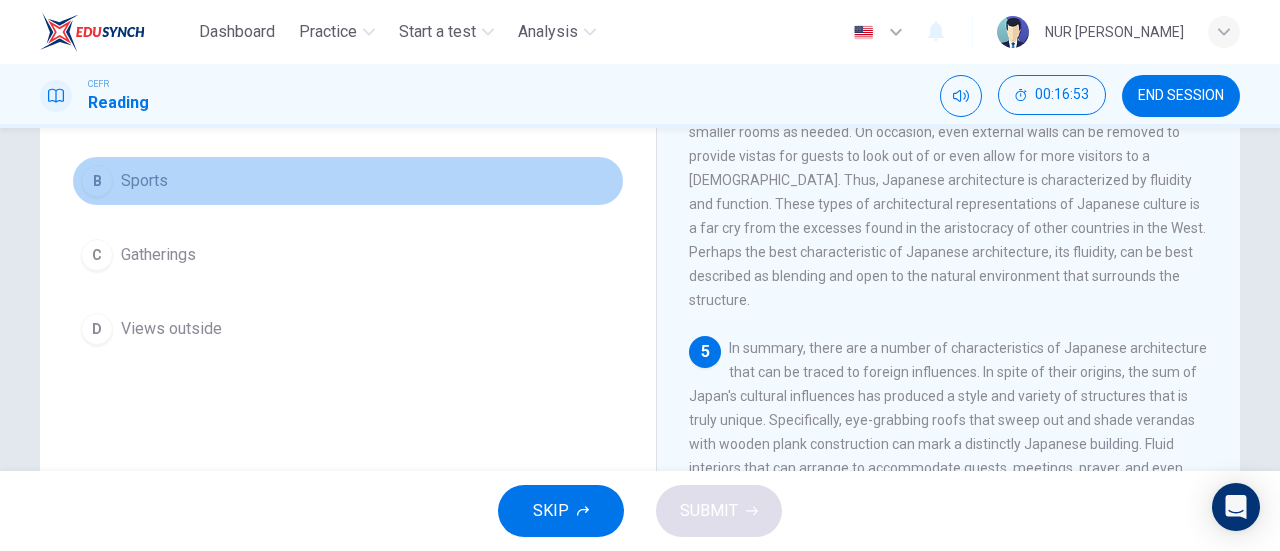 click on "B Sports" at bounding box center (348, 181) 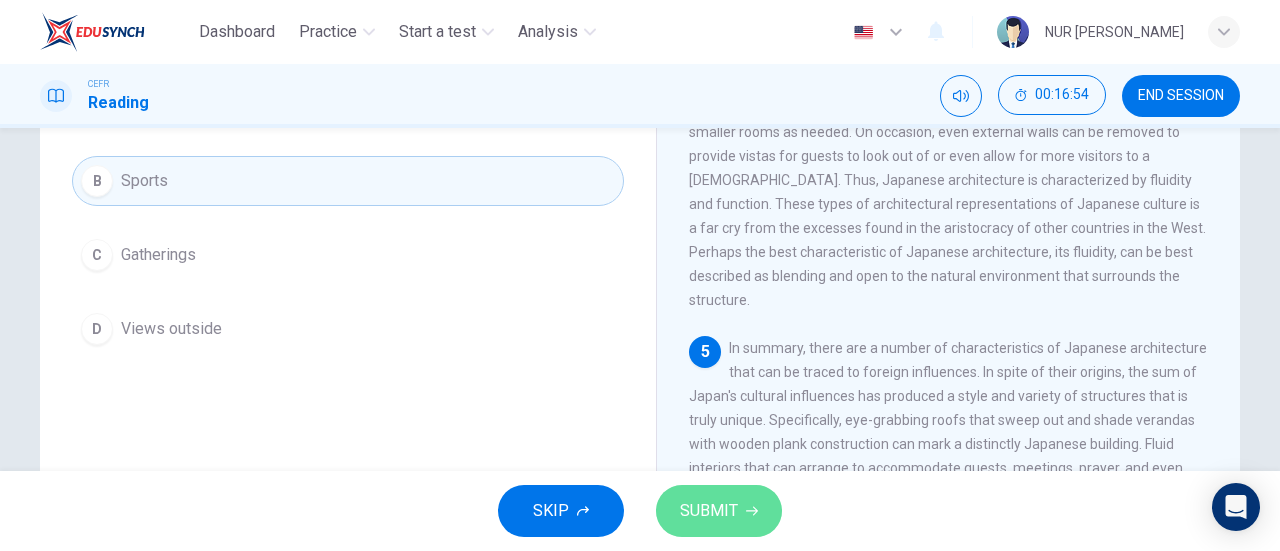 click on "SUBMIT" at bounding box center [719, 511] 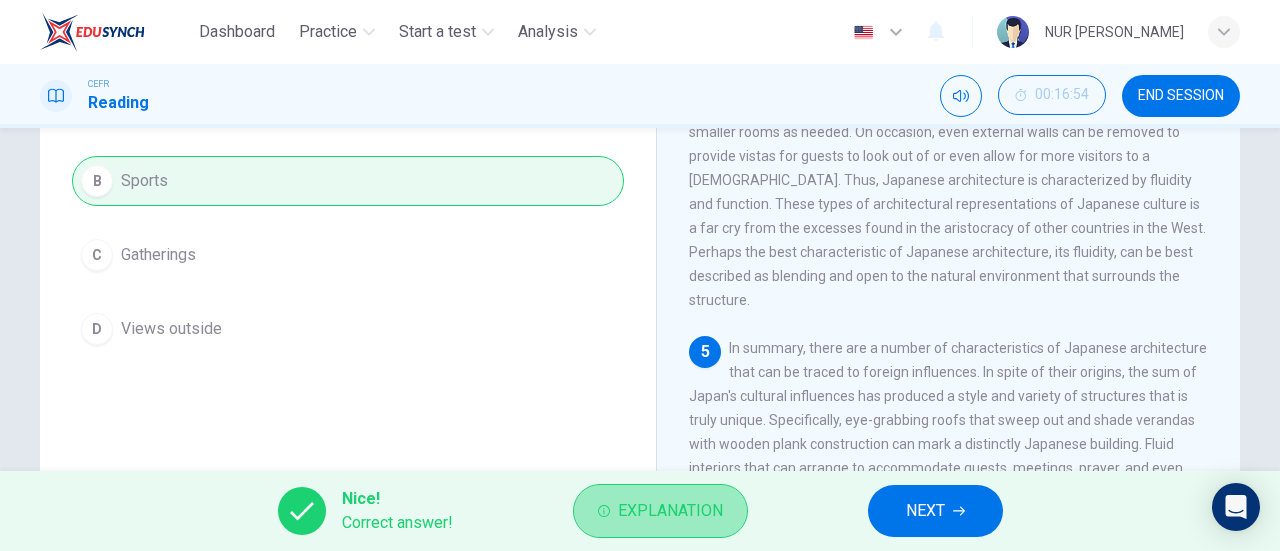 click on "Explanation" at bounding box center [670, 511] 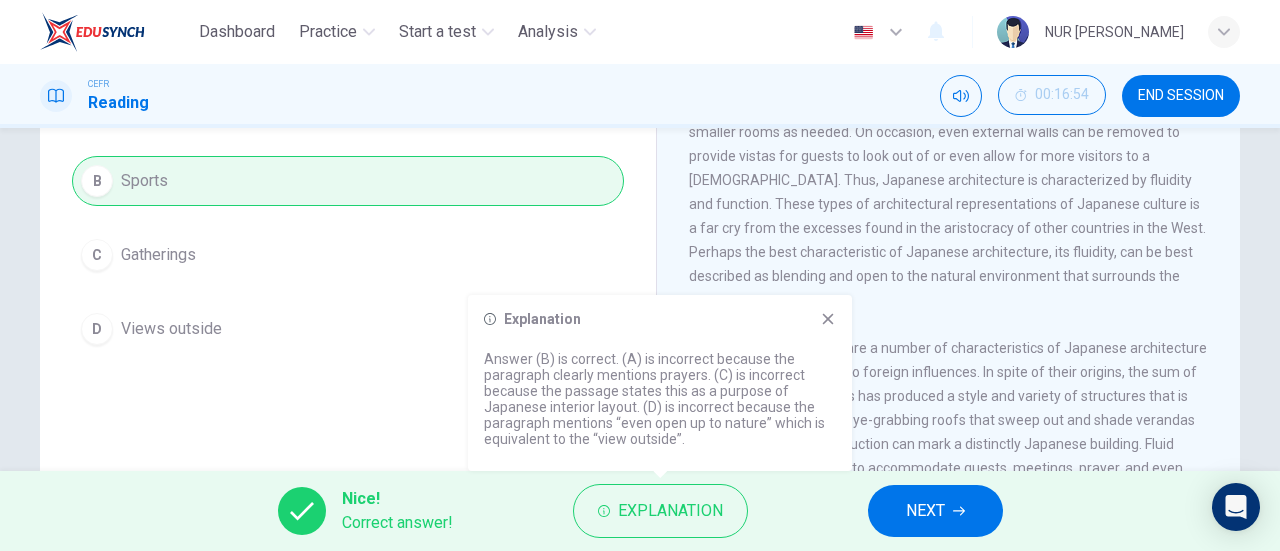 click 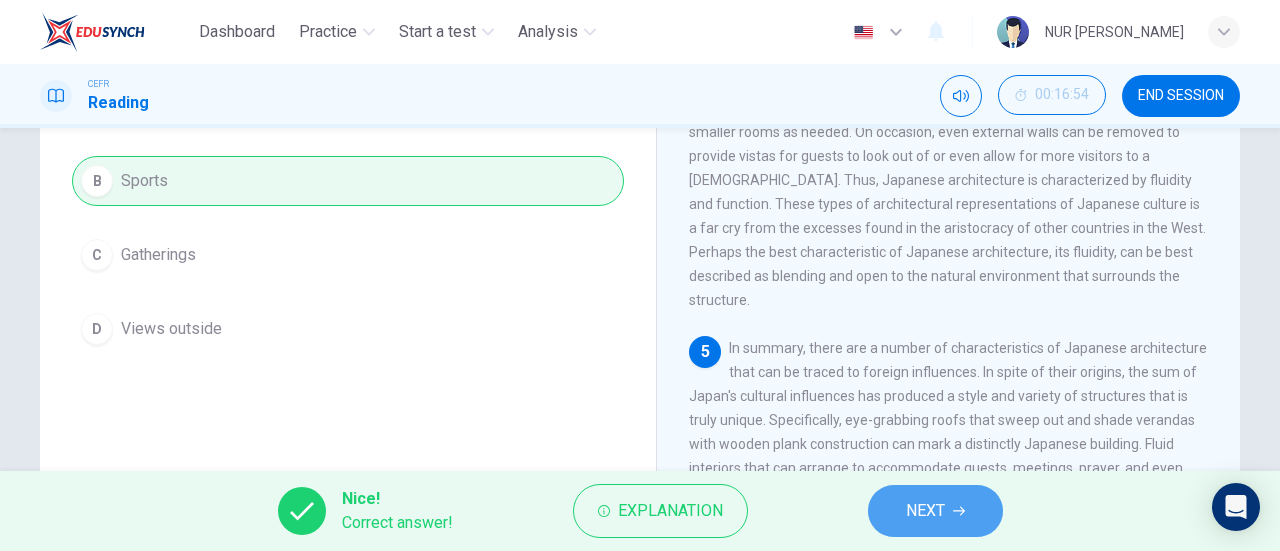 click on "NEXT" at bounding box center [925, 511] 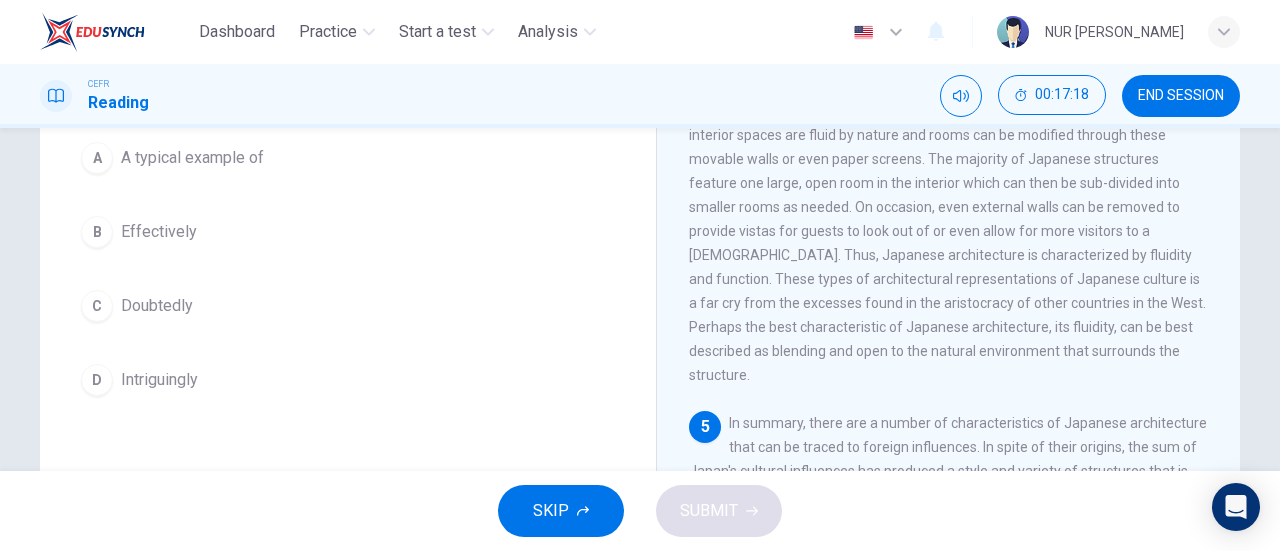 scroll, scrollTop: 190, scrollLeft: 0, axis: vertical 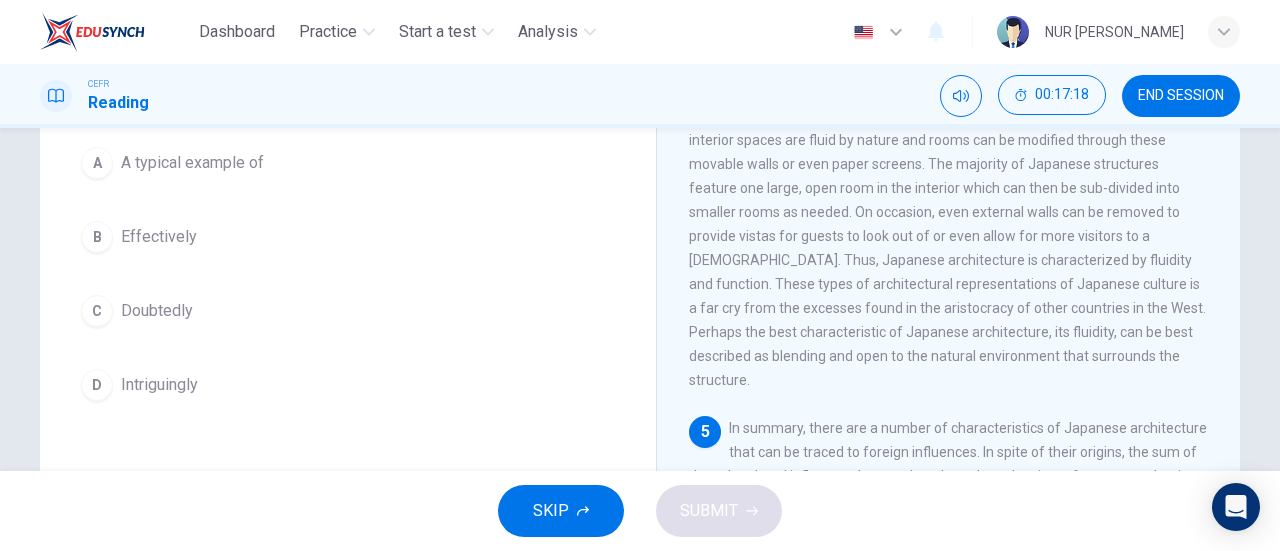 click on "A A typical example of B Effectively C Doubtedly D Intriguingly" at bounding box center (348, 274) 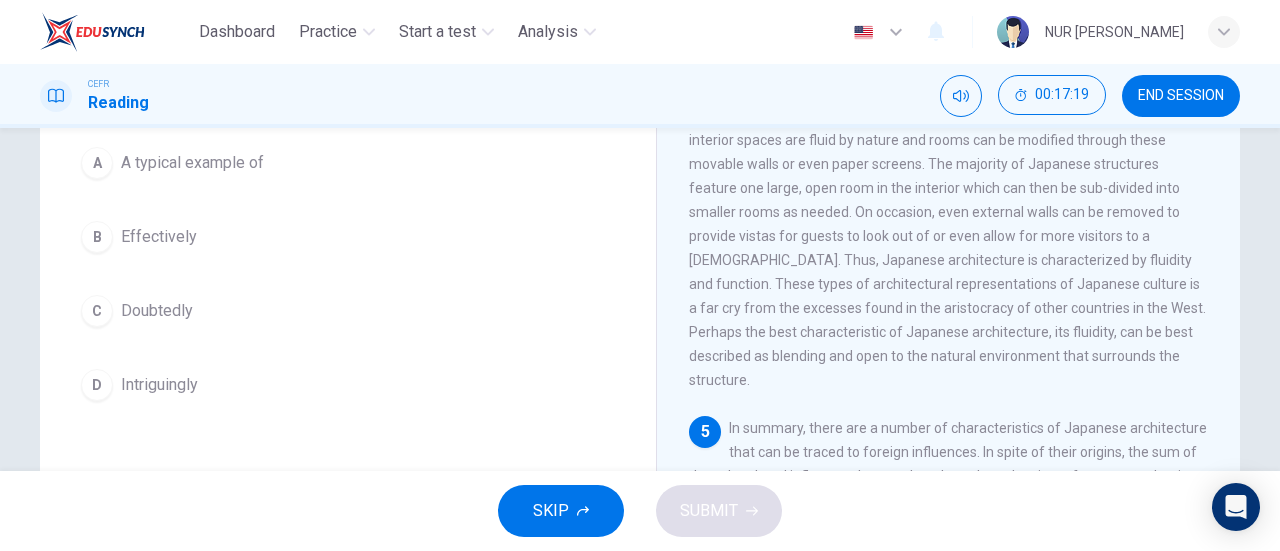 click on "B Effectively" at bounding box center [348, 237] 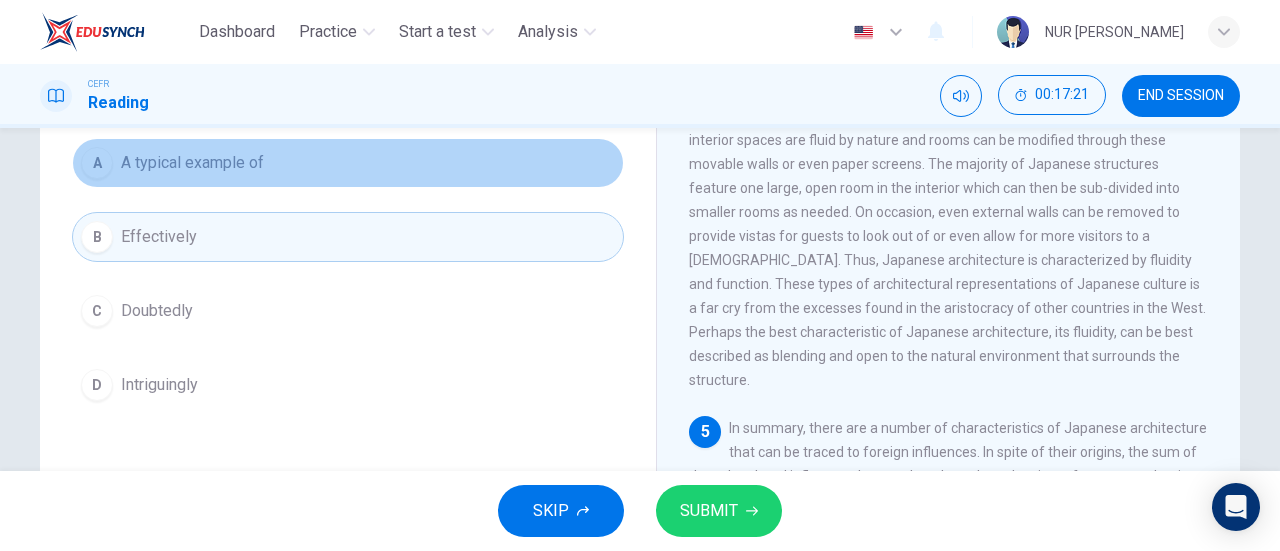 click on "A A typical example of" at bounding box center (348, 163) 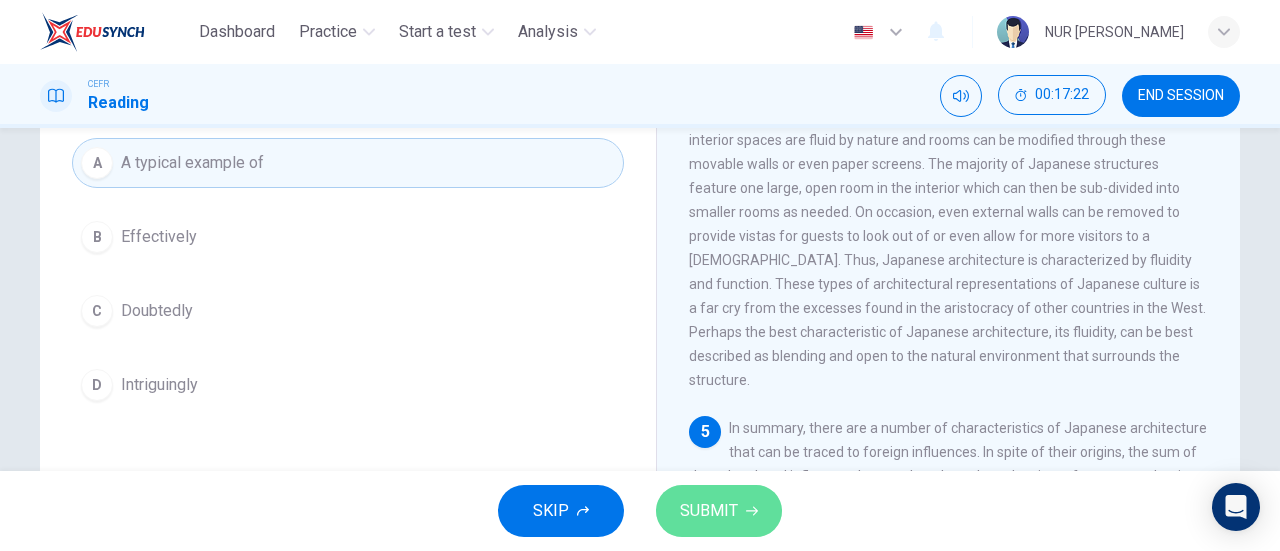 click on "SUBMIT" at bounding box center (719, 511) 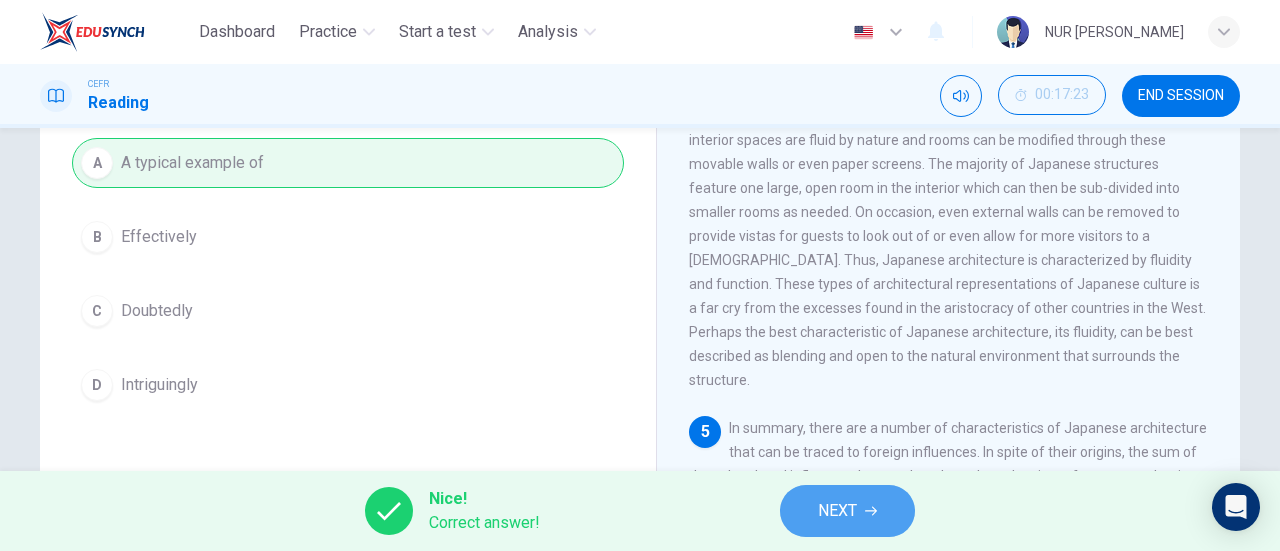 click on "NEXT" at bounding box center (837, 511) 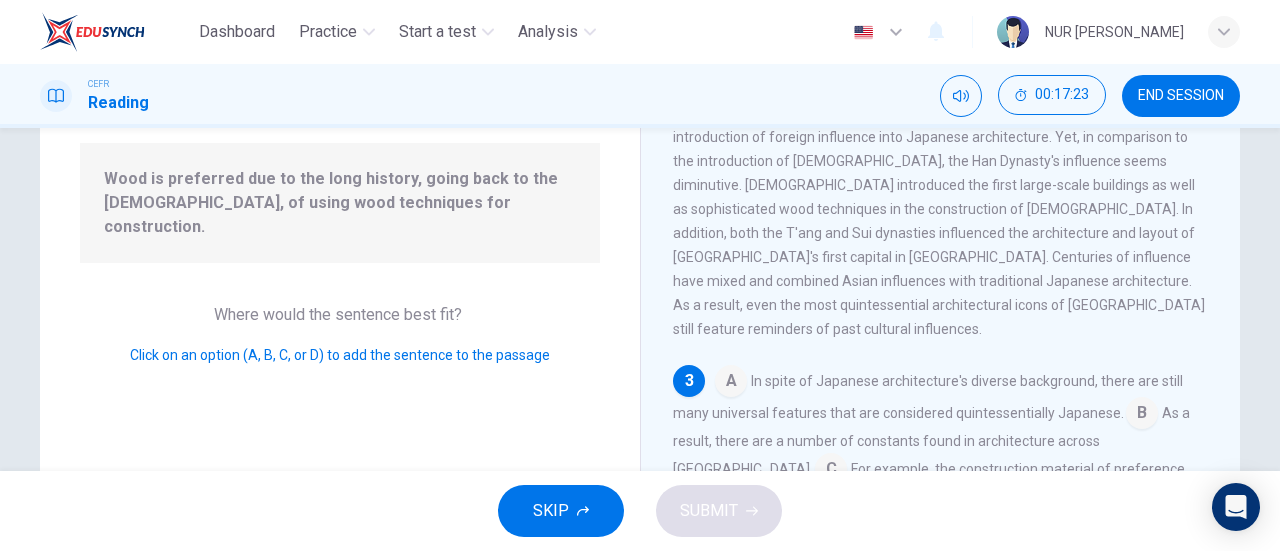 scroll, scrollTop: 416, scrollLeft: 0, axis: vertical 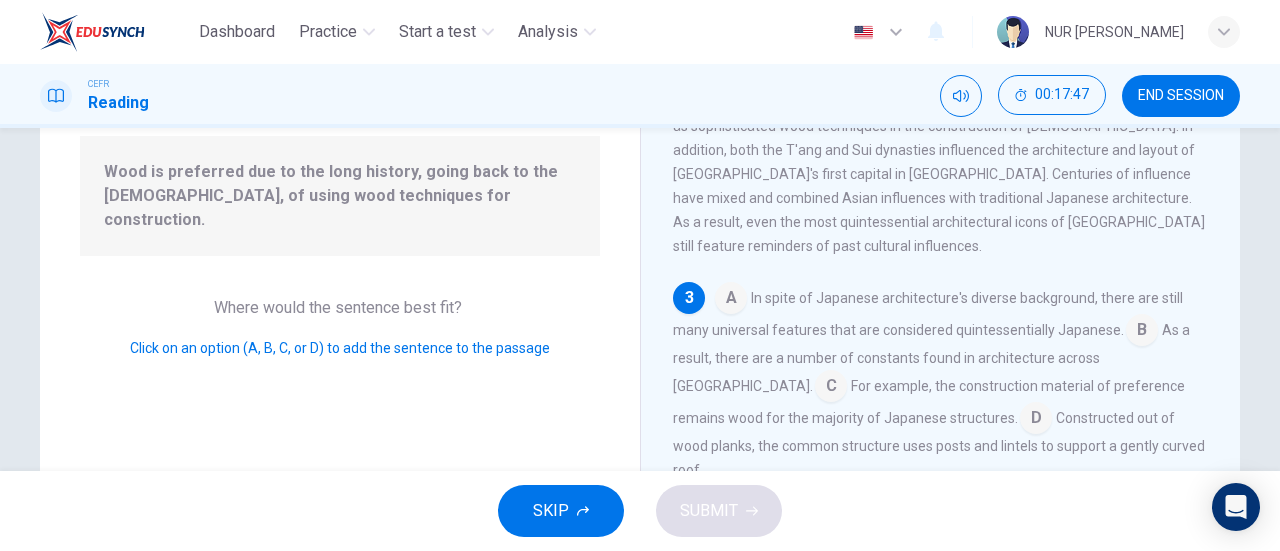 click at bounding box center (1036, 420) 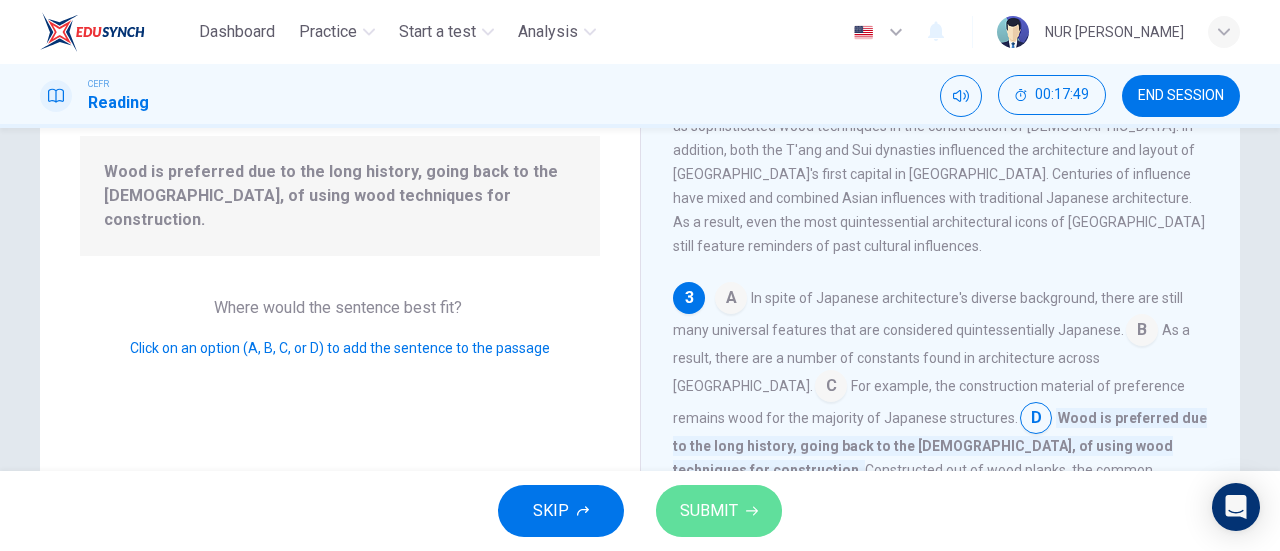 click 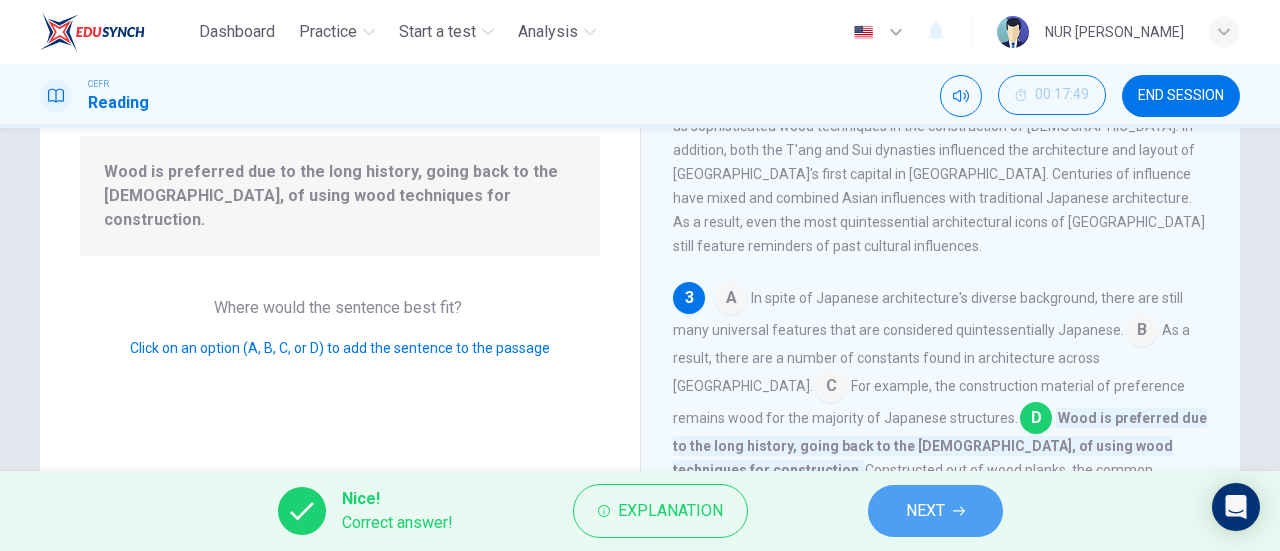 click on "NEXT" at bounding box center [925, 511] 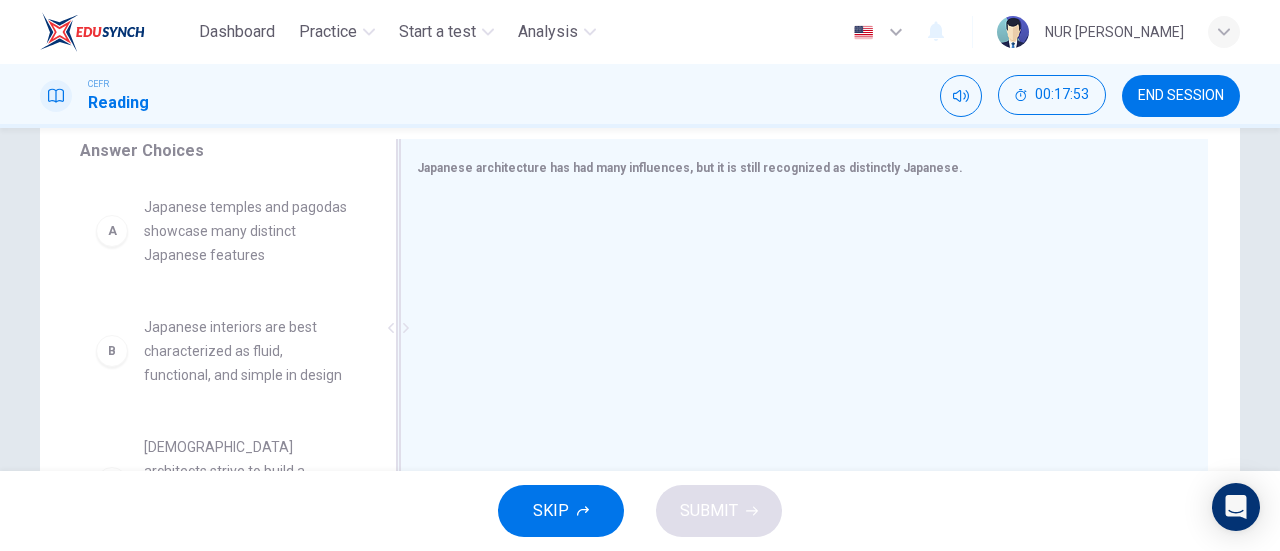 scroll, scrollTop: 335, scrollLeft: 0, axis: vertical 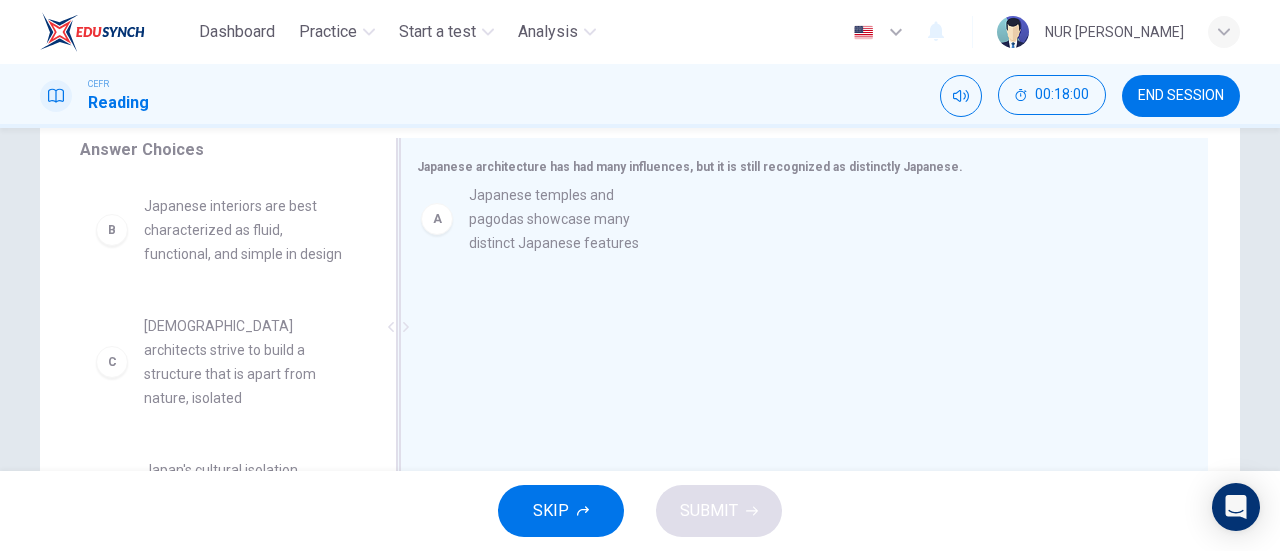 drag, startPoint x: 218, startPoint y: 238, endPoint x: 558, endPoint y: 227, distance: 340.1779 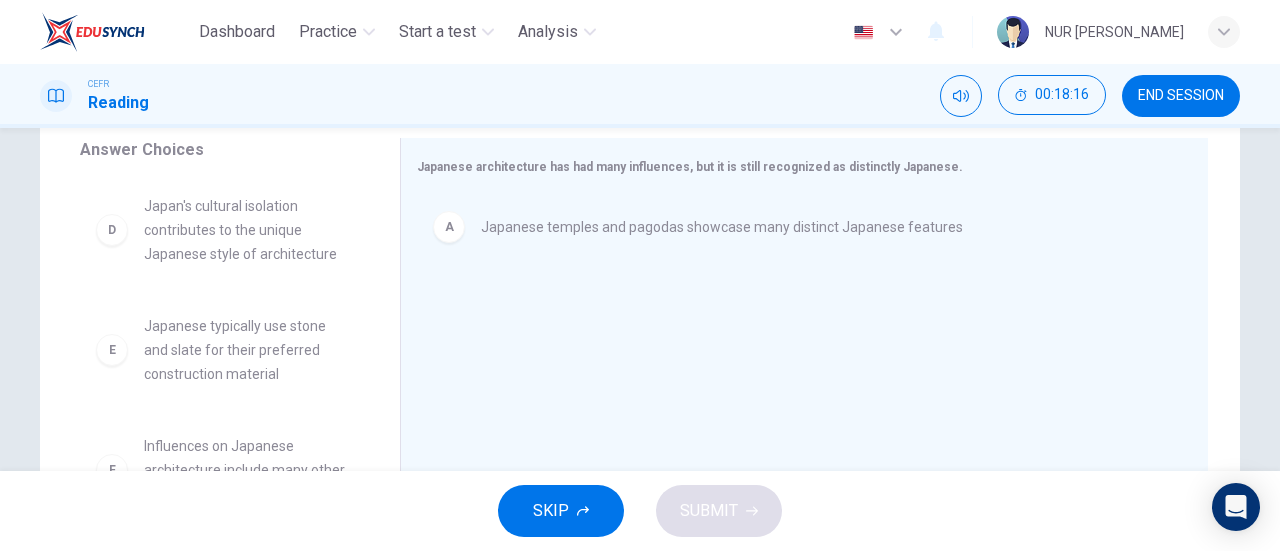 scroll, scrollTop: 276, scrollLeft: 0, axis: vertical 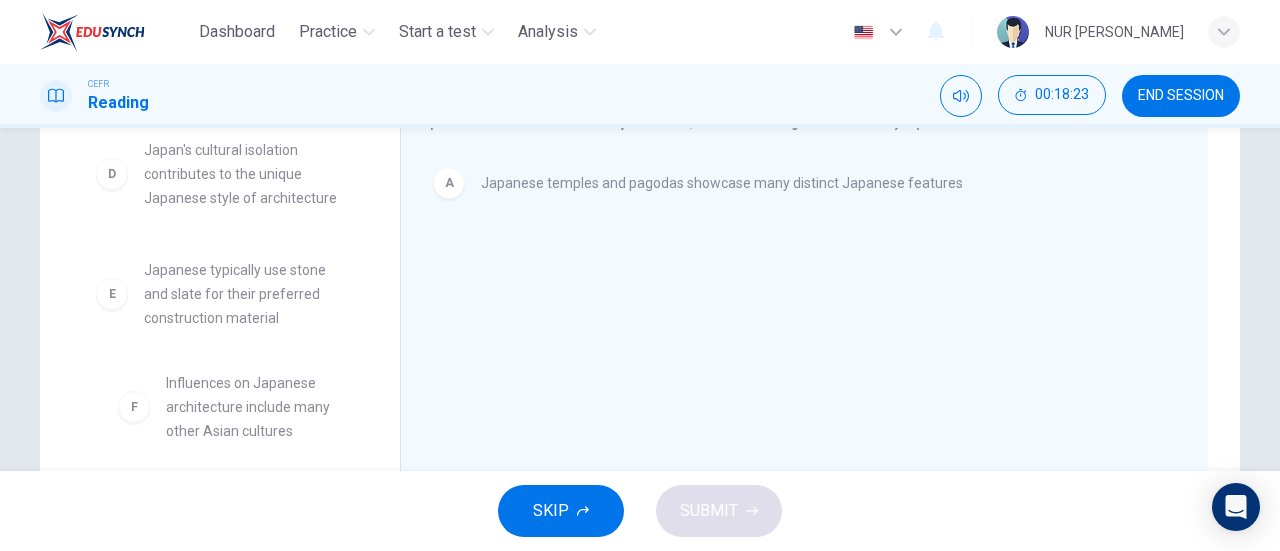 drag, startPoint x: 248, startPoint y: 373, endPoint x: 286, endPoint y: 392, distance: 42.48529 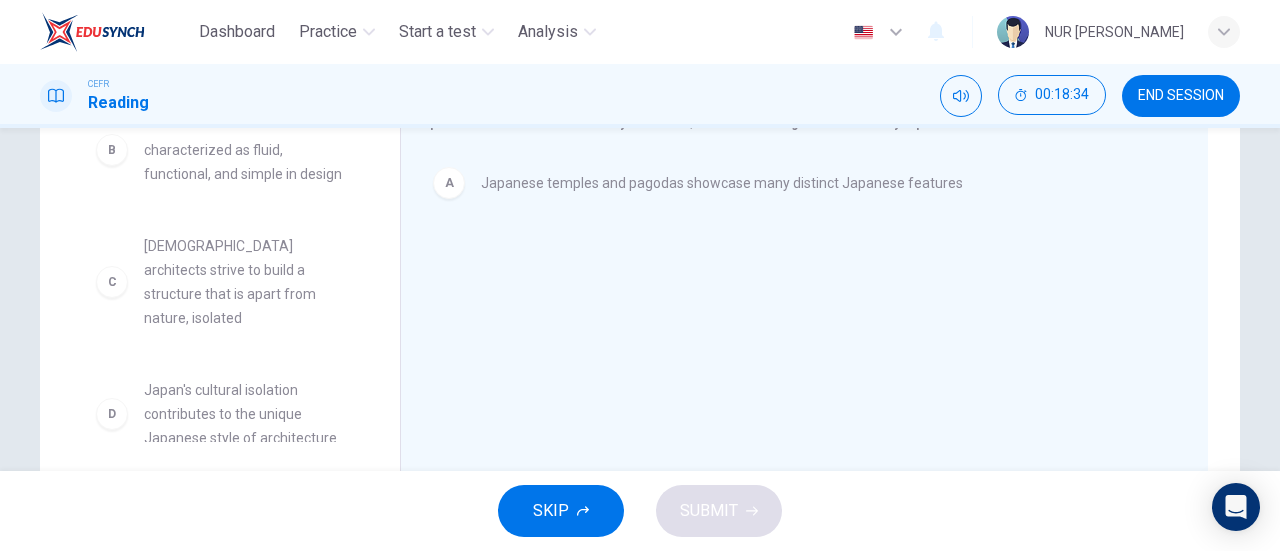 scroll, scrollTop: 41, scrollLeft: 0, axis: vertical 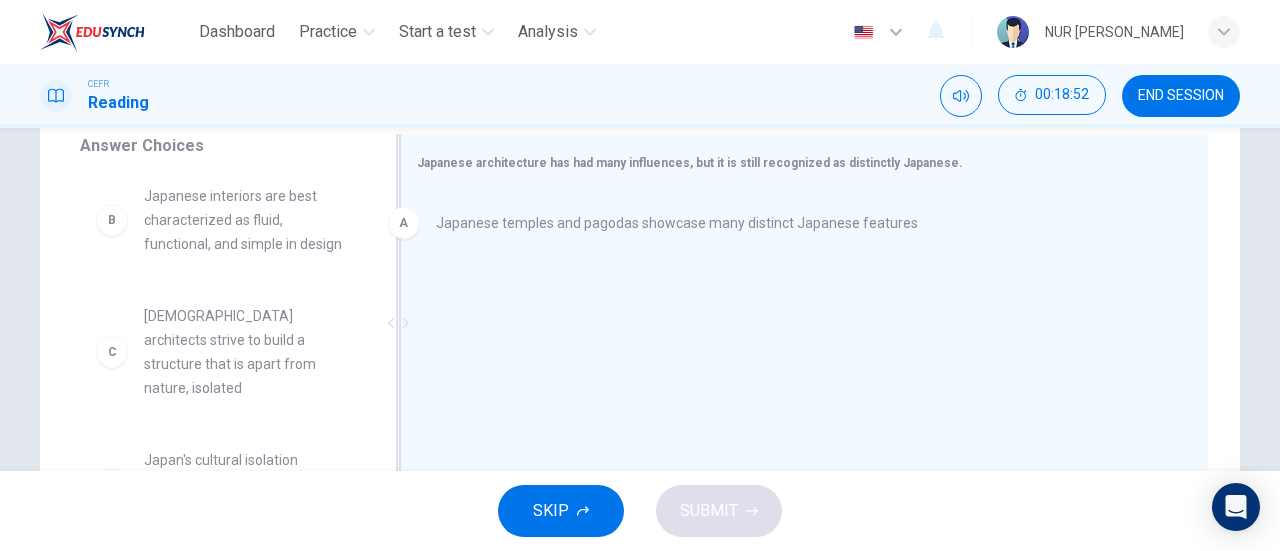 drag, startPoint x: 558, startPoint y: 231, endPoint x: 513, endPoint y: 231, distance: 45 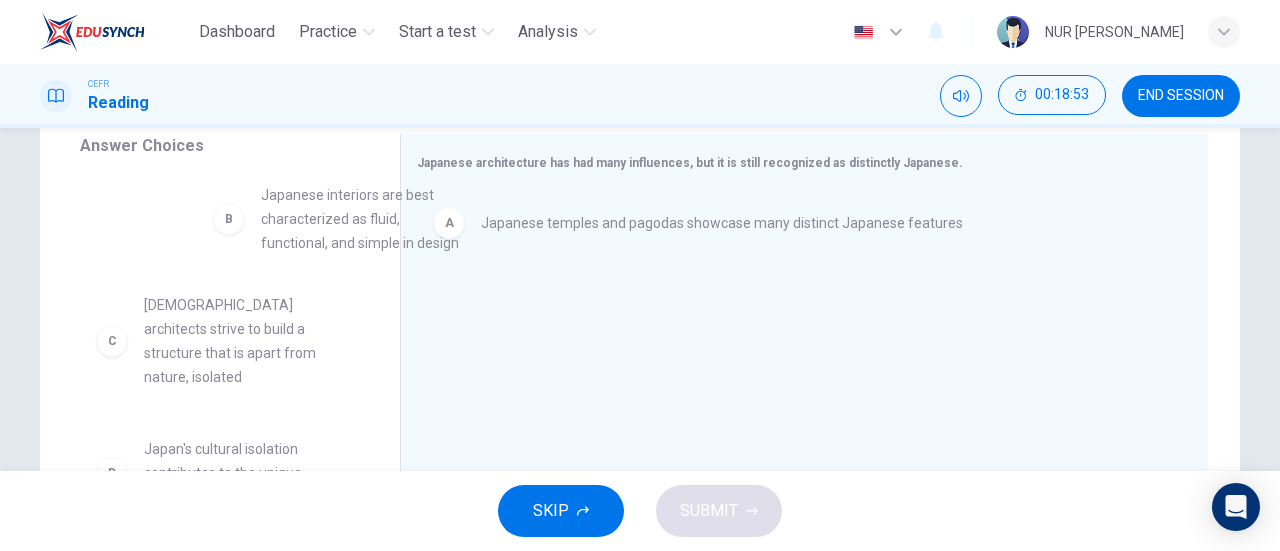 scroll, scrollTop: 1, scrollLeft: 0, axis: vertical 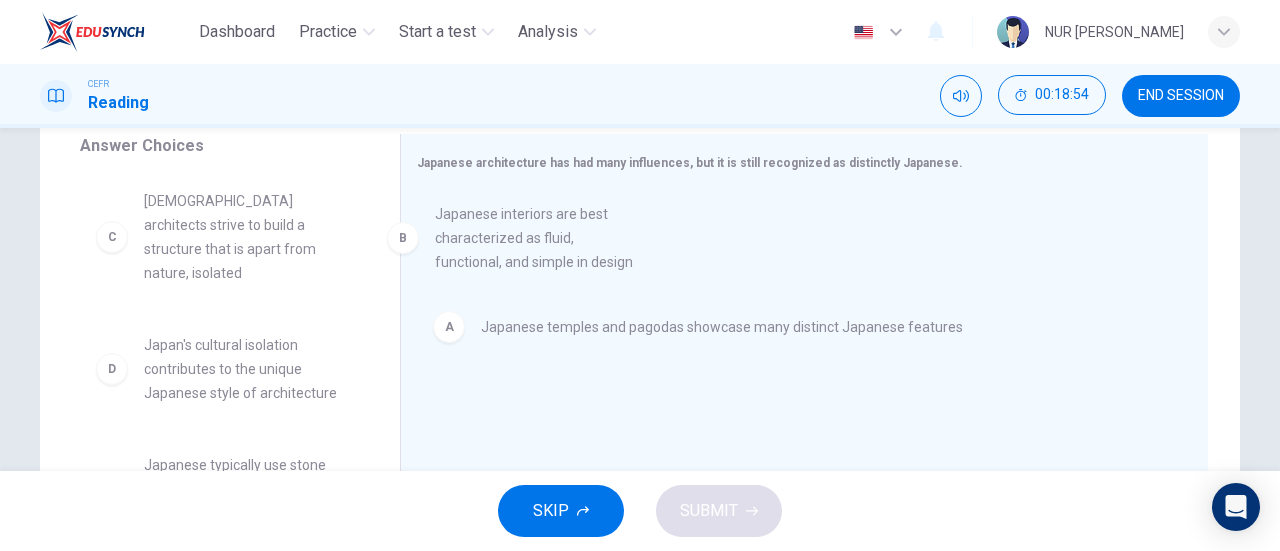 drag, startPoint x: 308, startPoint y: 223, endPoint x: 695, endPoint y: 253, distance: 388.16104 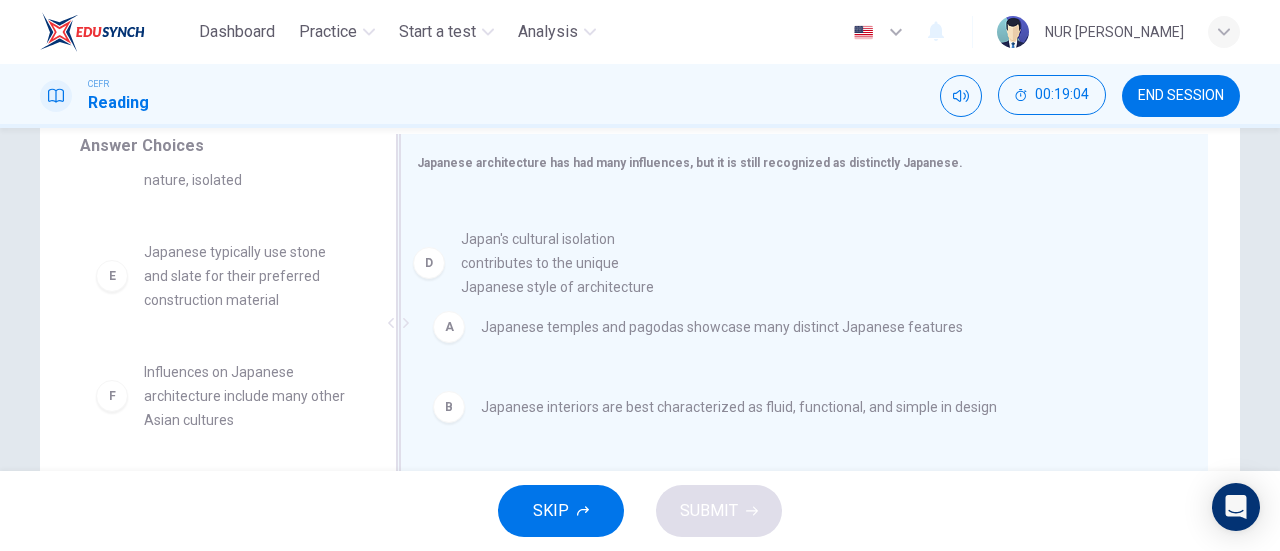 drag, startPoint x: 292, startPoint y: 248, endPoint x: 704, endPoint y: 257, distance: 412.0983 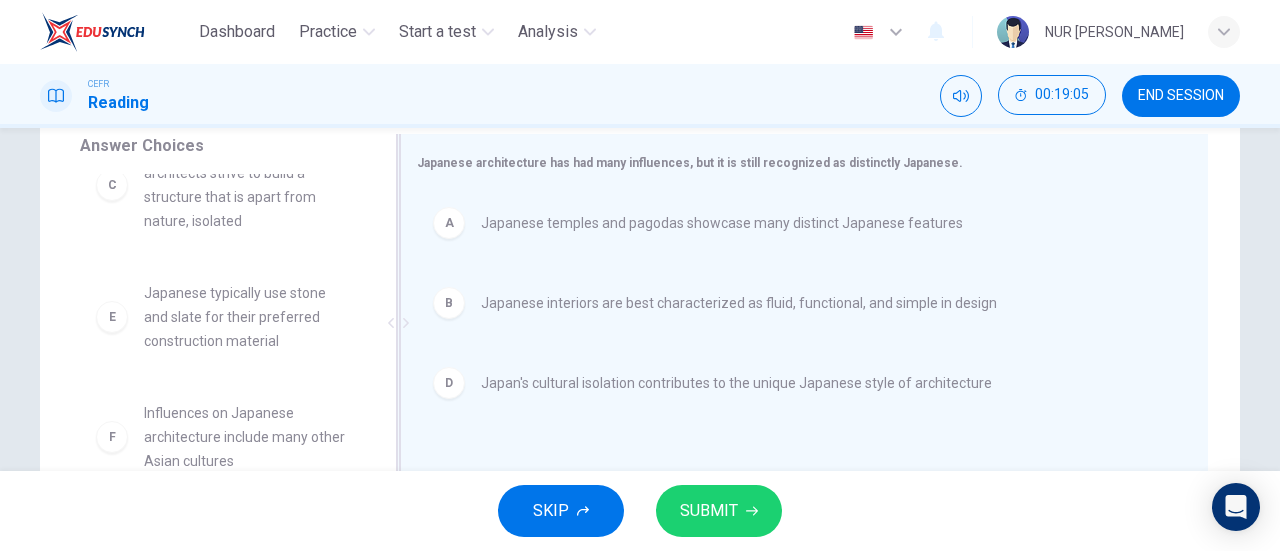 scroll, scrollTop: 36, scrollLeft: 0, axis: vertical 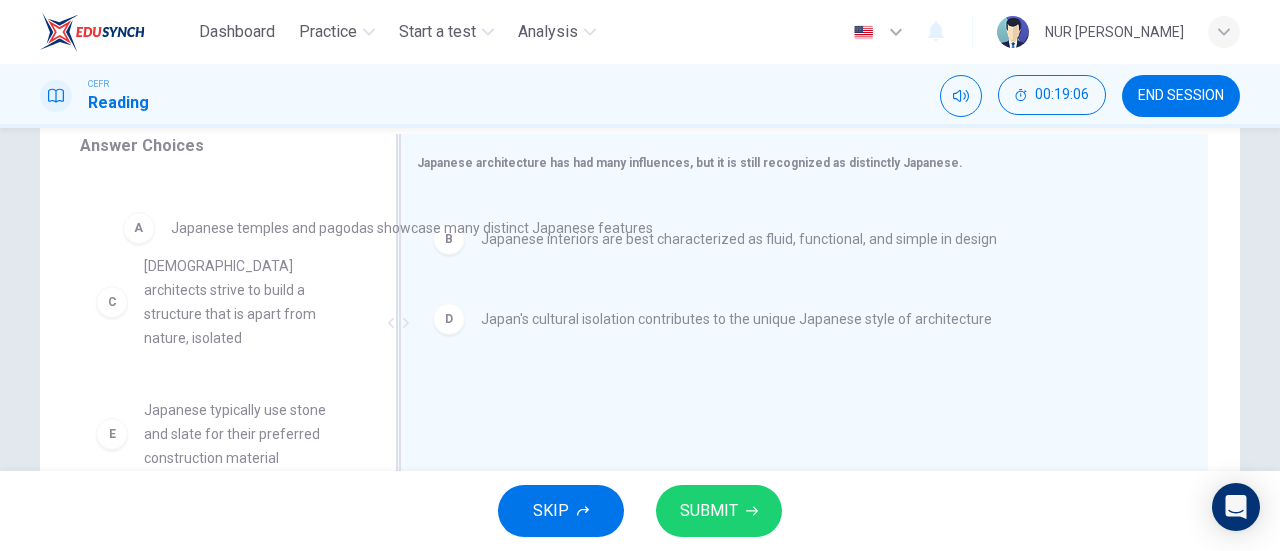 drag, startPoint x: 642, startPoint y: 236, endPoint x: 266, endPoint y: 245, distance: 376.1077 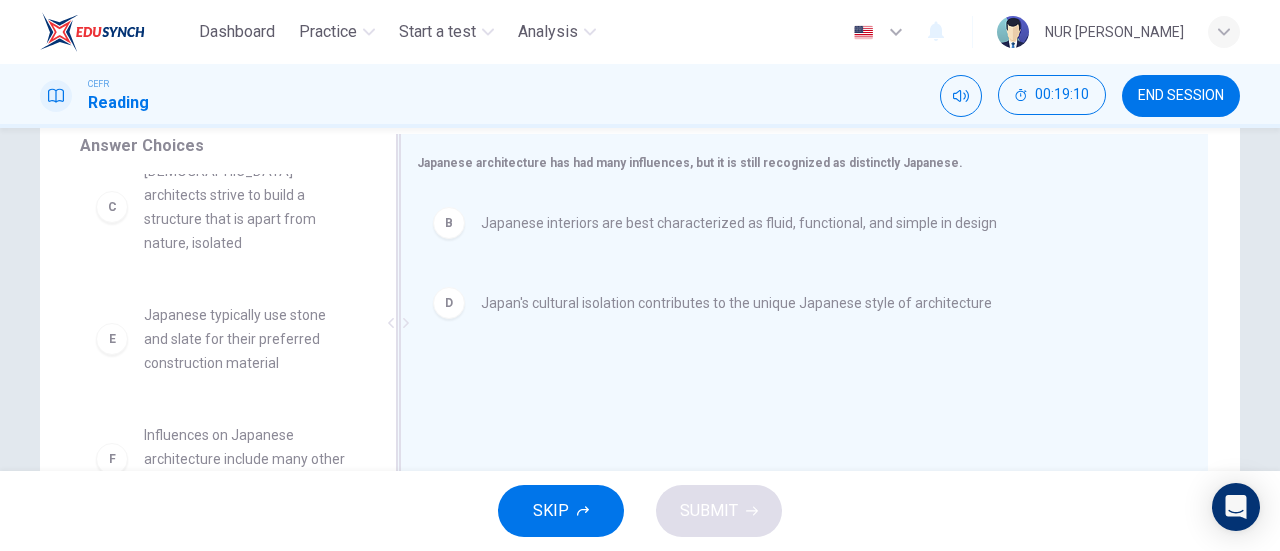 scroll, scrollTop: 156, scrollLeft: 0, axis: vertical 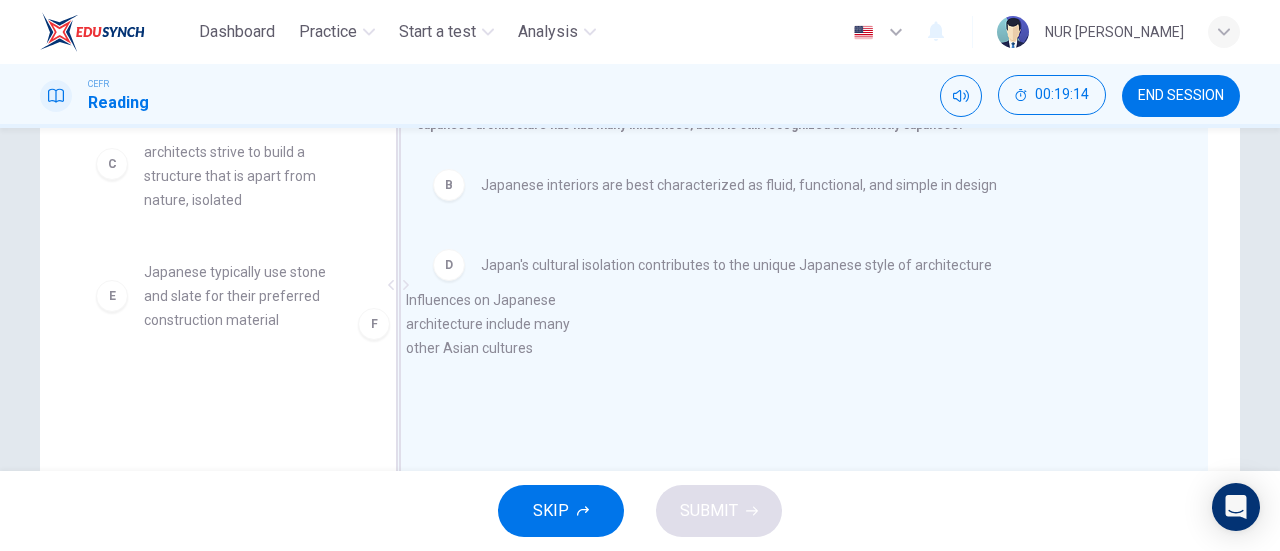 drag, startPoint x: 255, startPoint y: 416, endPoint x: 610, endPoint y: 337, distance: 363.68393 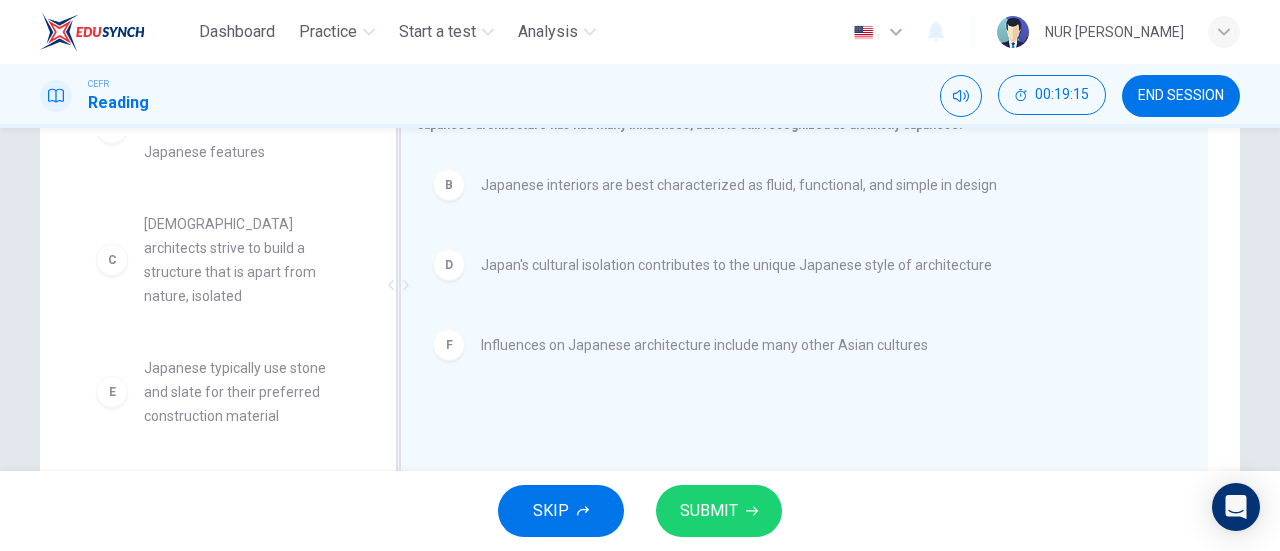 scroll, scrollTop: 36, scrollLeft: 0, axis: vertical 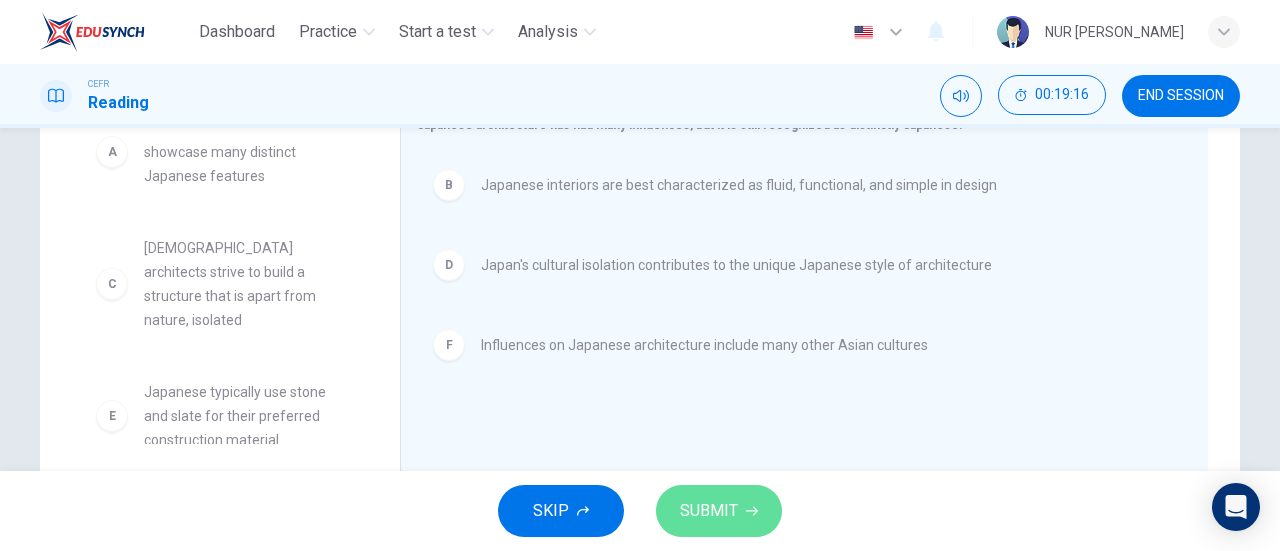 click on "SUBMIT" at bounding box center (719, 511) 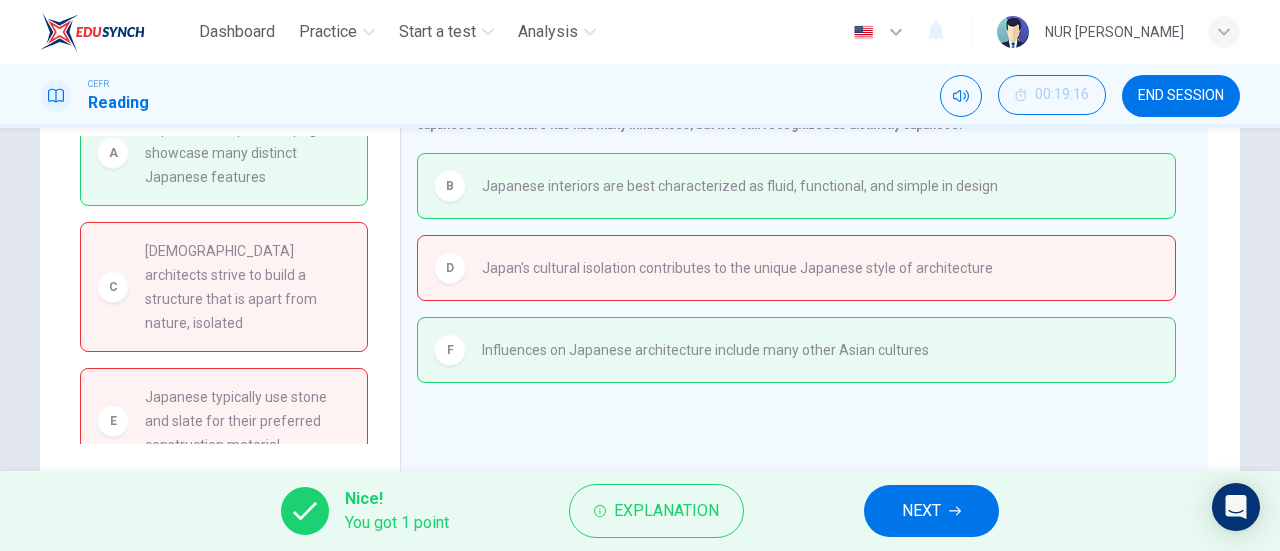 scroll, scrollTop: 0, scrollLeft: 0, axis: both 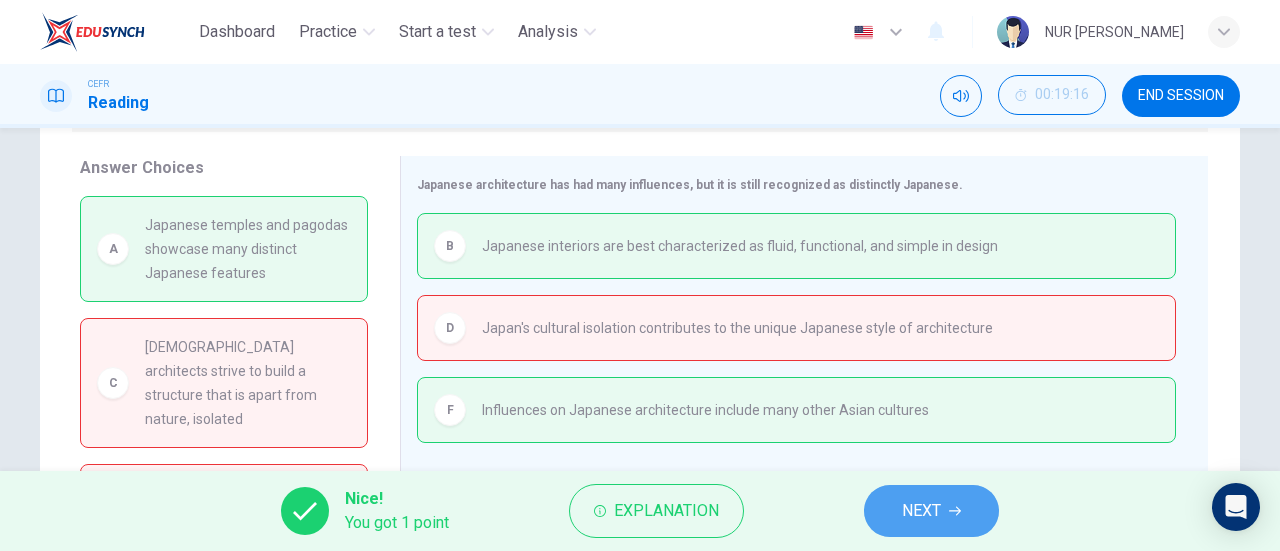 click on "NEXT" at bounding box center [921, 511] 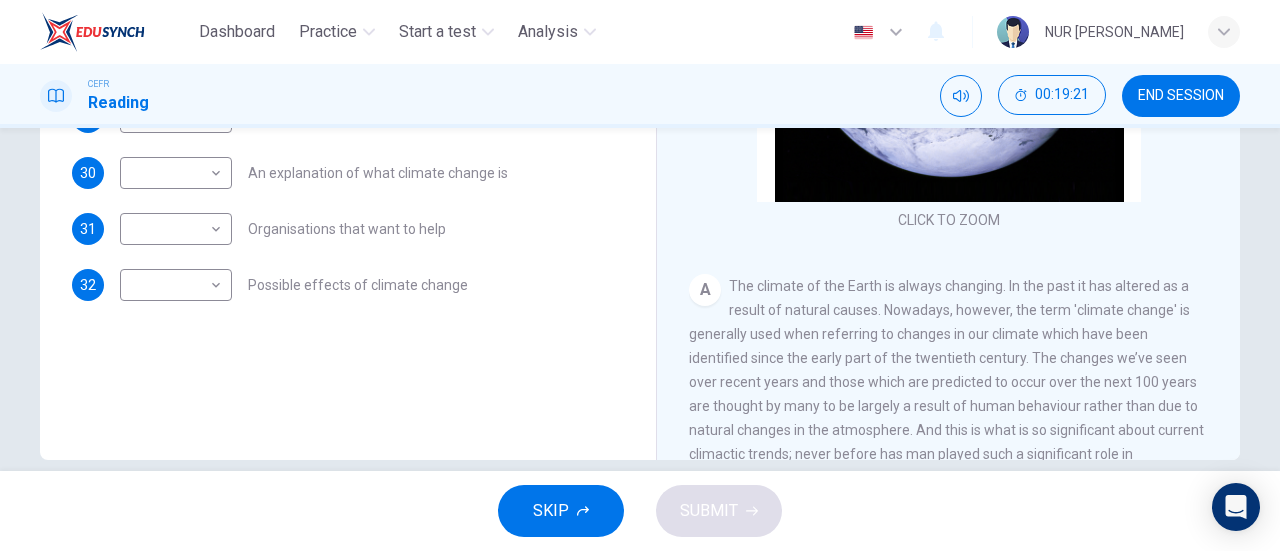 scroll, scrollTop: 0, scrollLeft: 0, axis: both 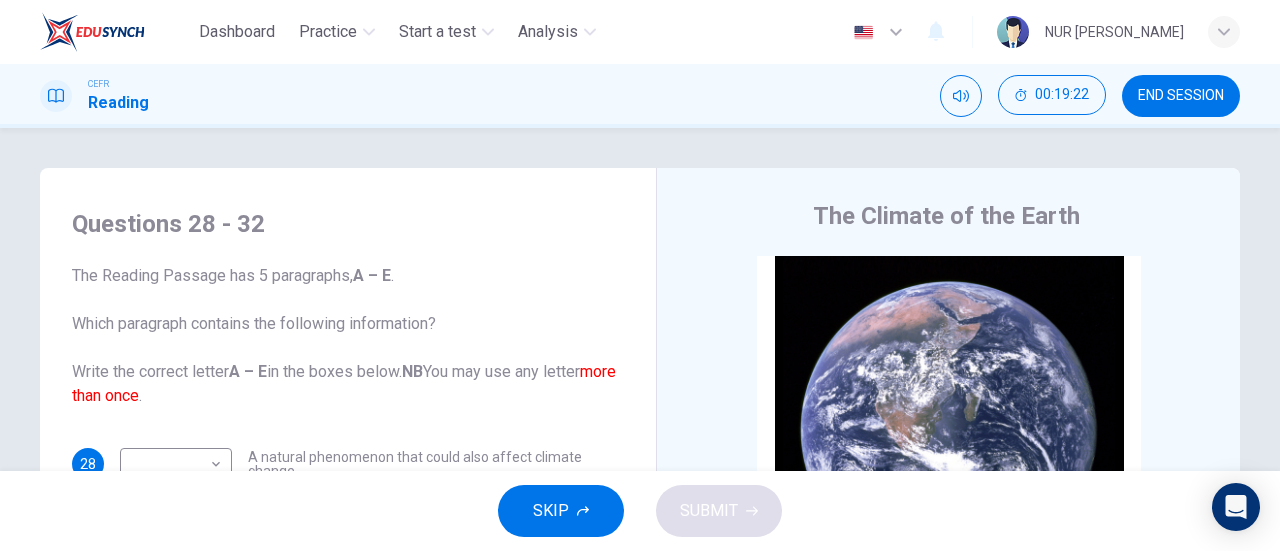 click on "END SESSION" at bounding box center [1181, 96] 